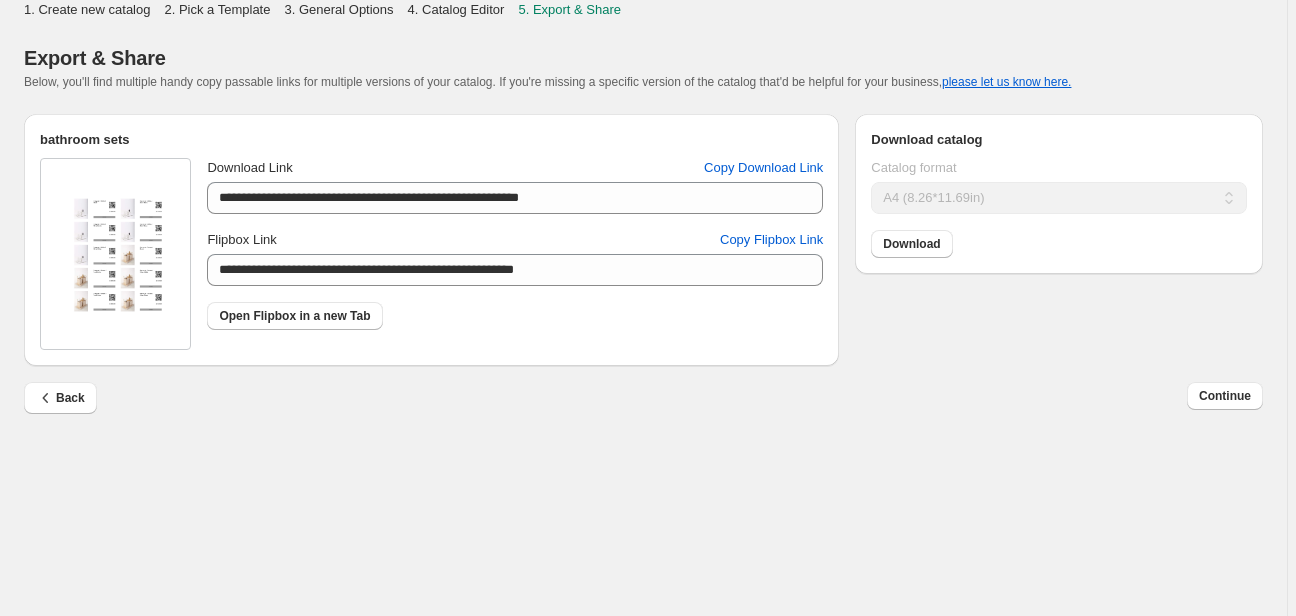 select on "**" 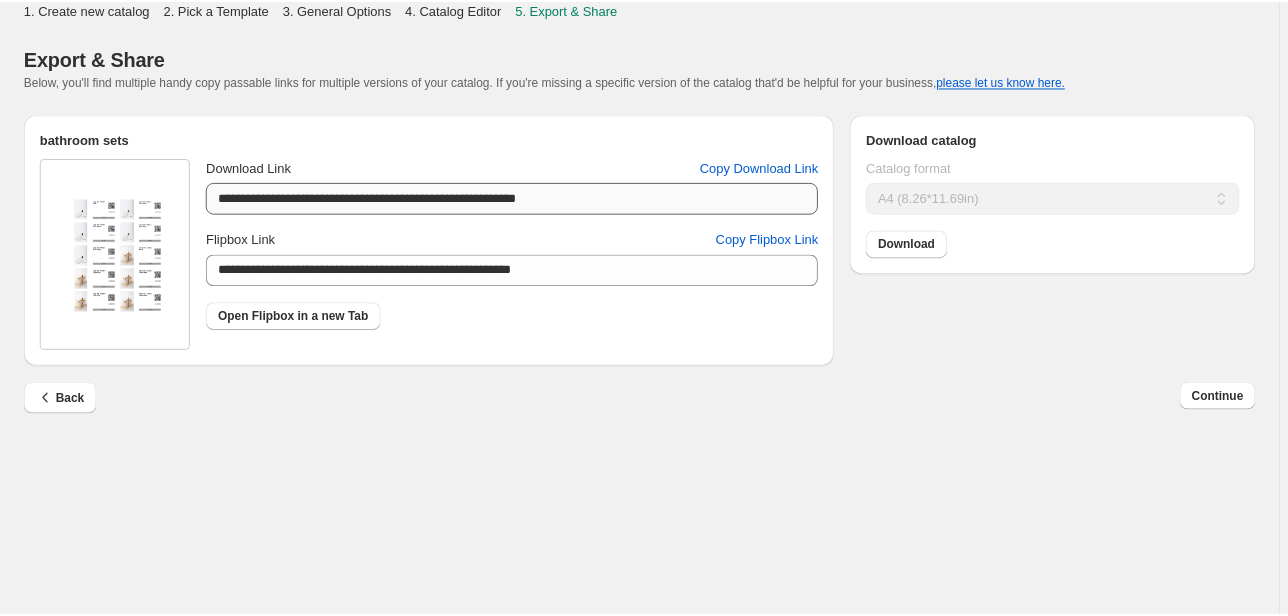 scroll, scrollTop: 0, scrollLeft: 0, axis: both 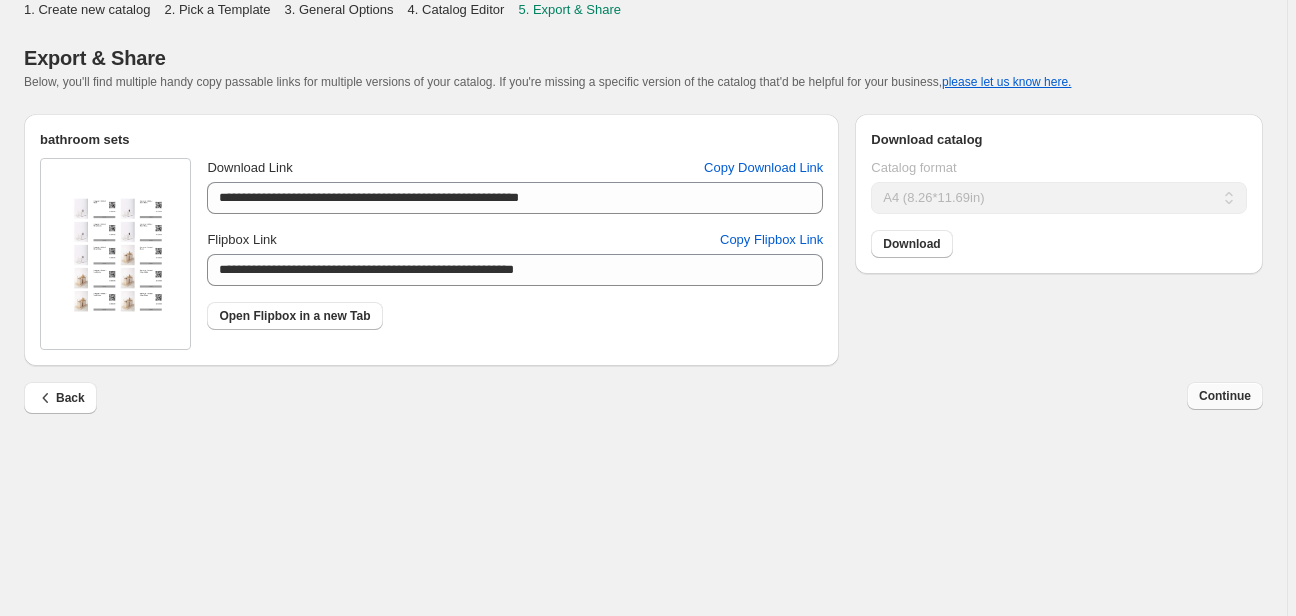 click on "Continue" at bounding box center [1225, 396] 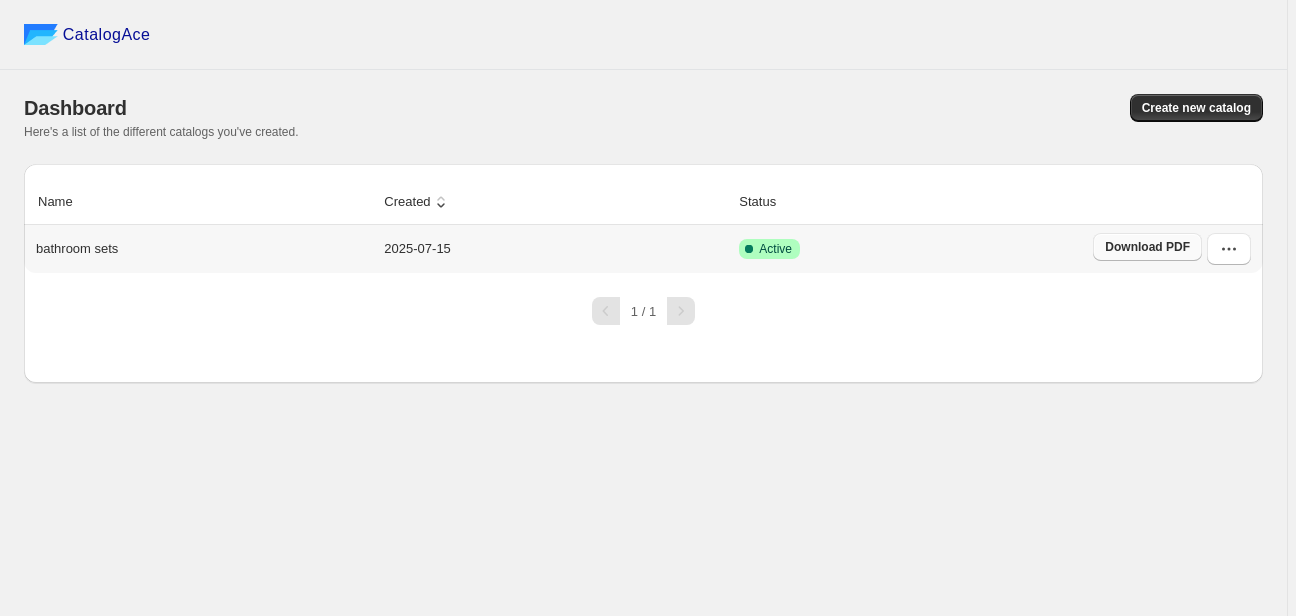 click on "Download PDF" at bounding box center (1147, 247) 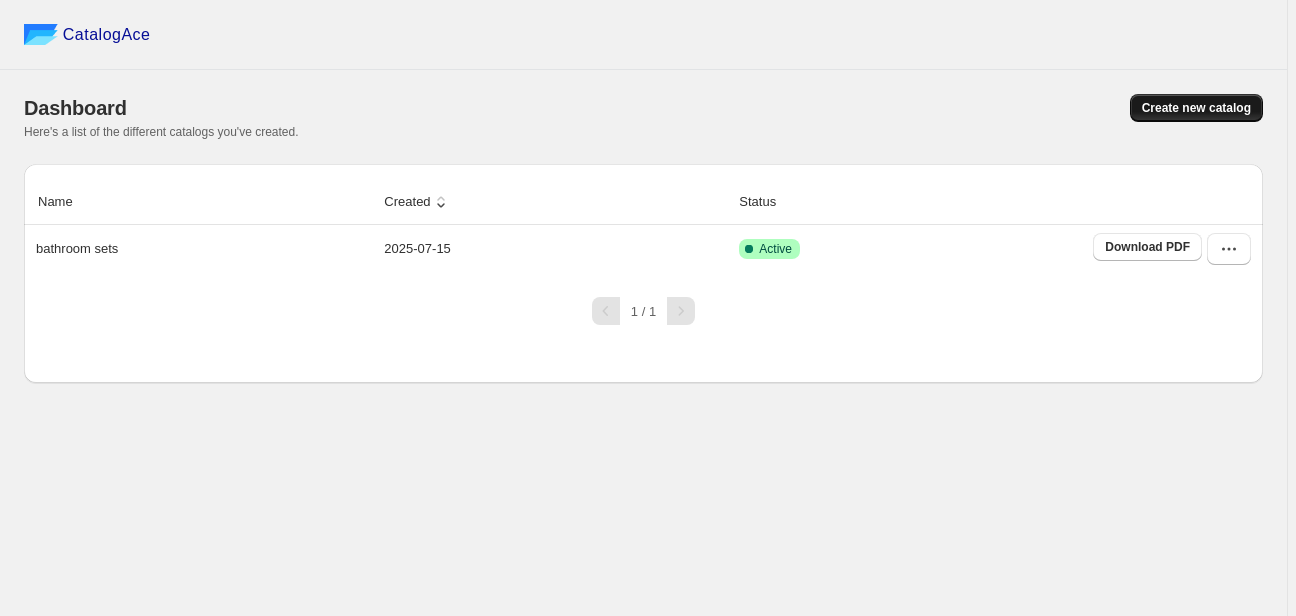 click on "Create new catalog" at bounding box center [1196, 108] 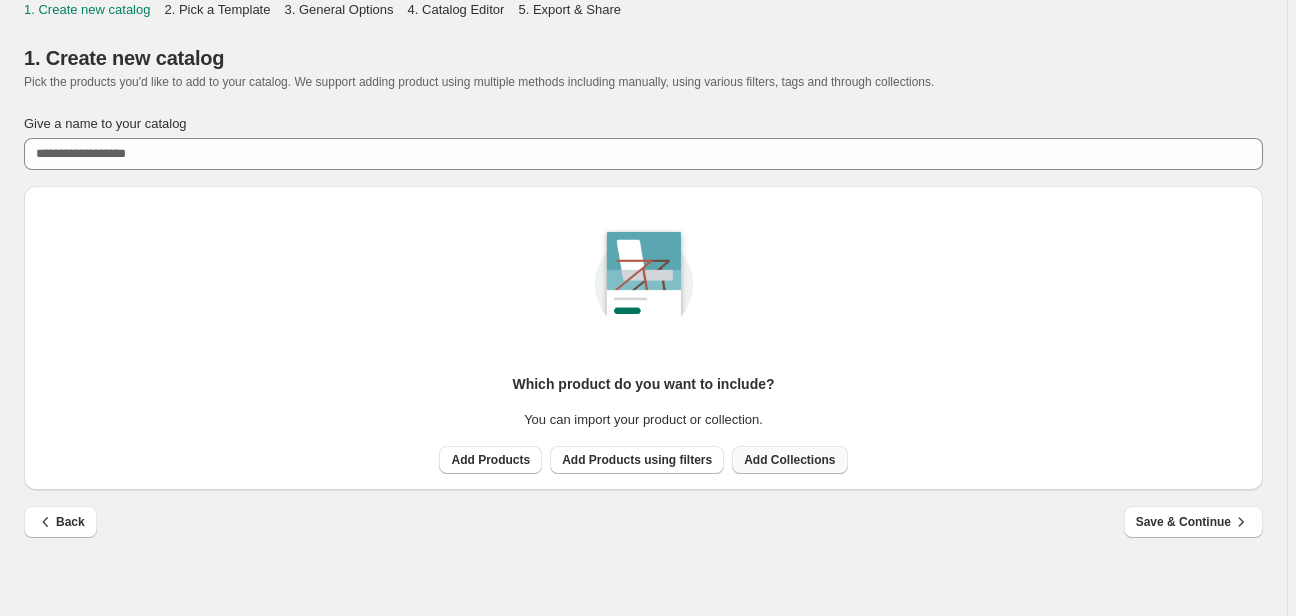 click on "Add Collections" at bounding box center (789, 460) 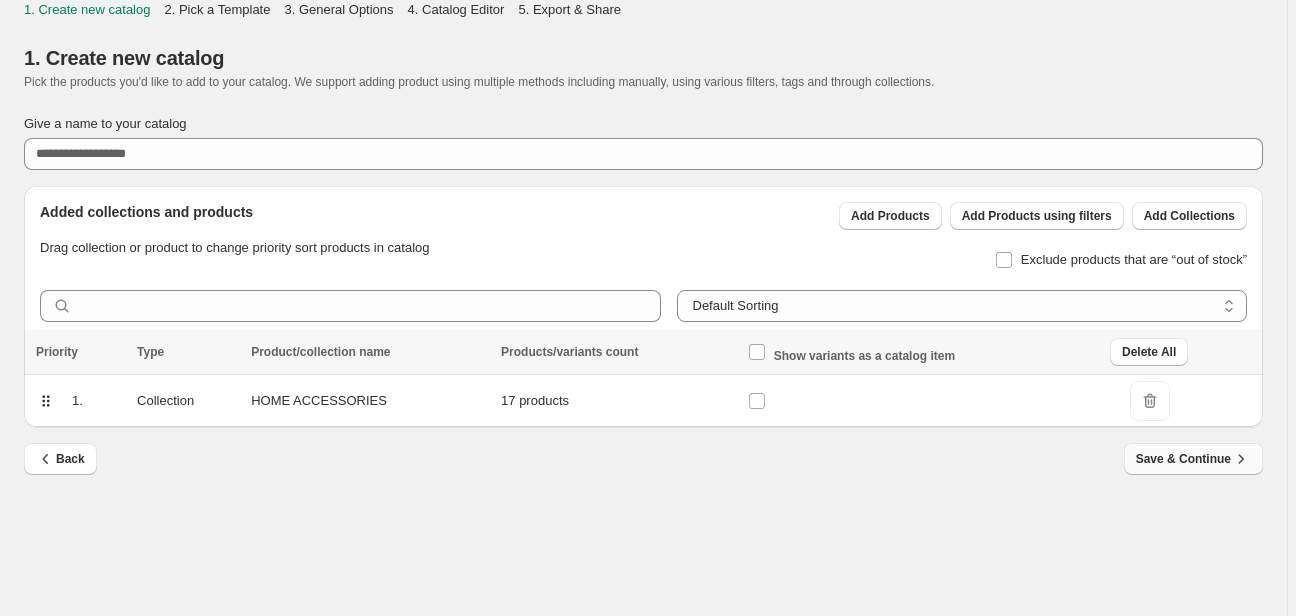 click on "Save & Continue" at bounding box center [1193, 459] 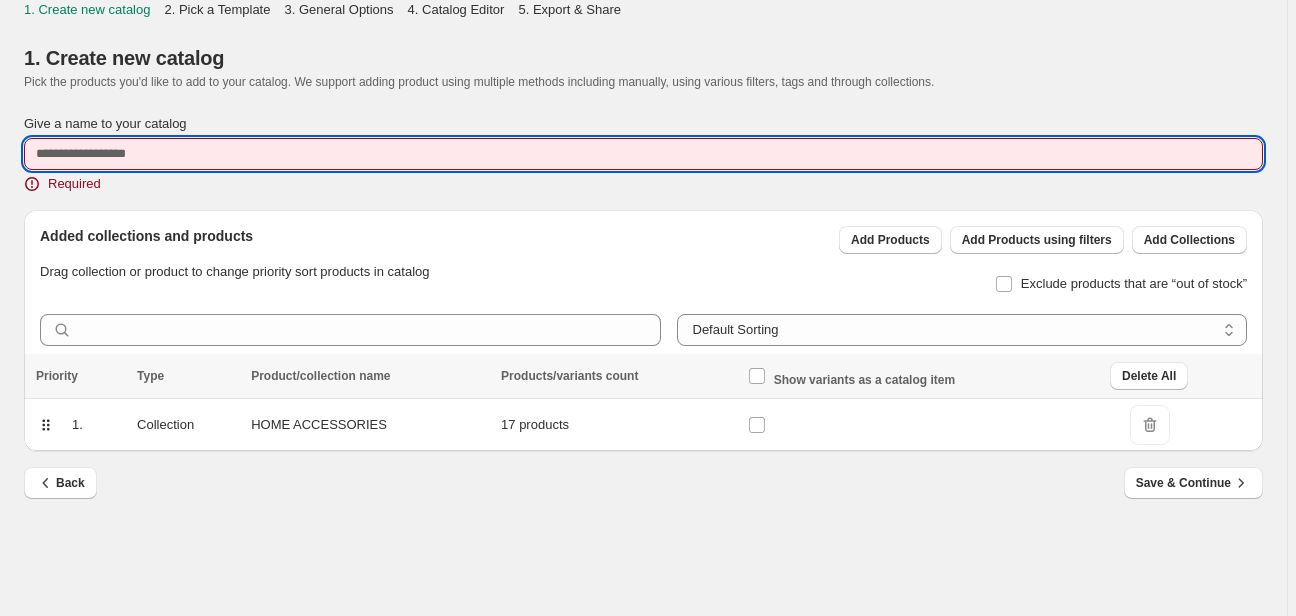 click on "Give a name to your catalog" at bounding box center (643, 154) 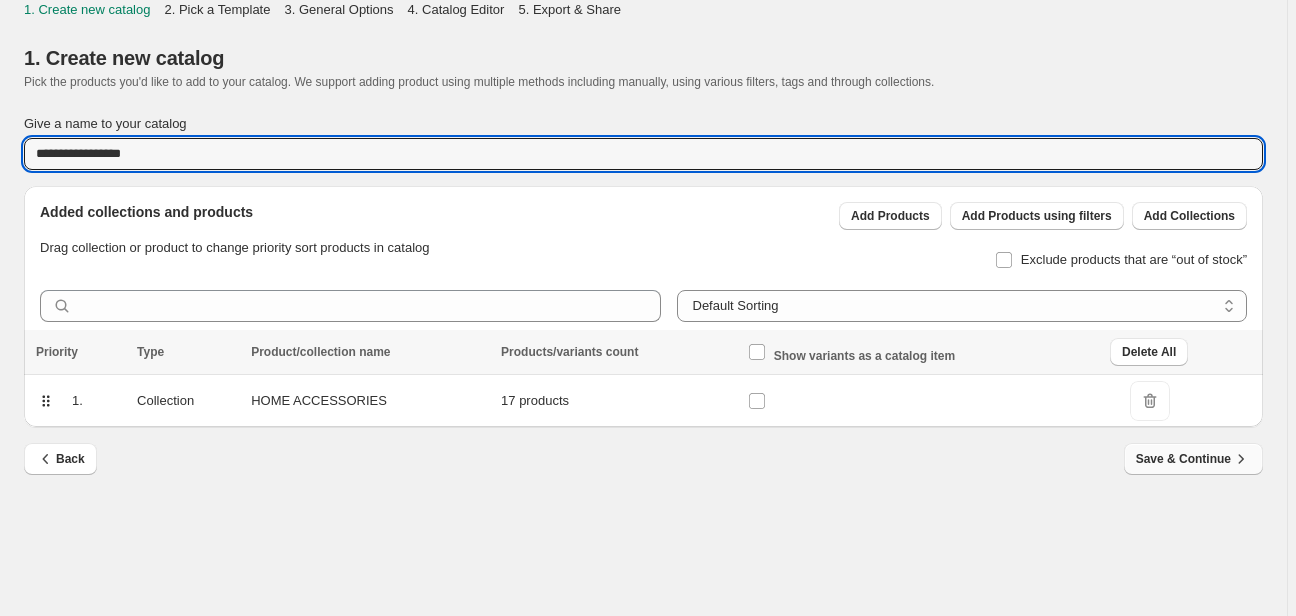type on "**********" 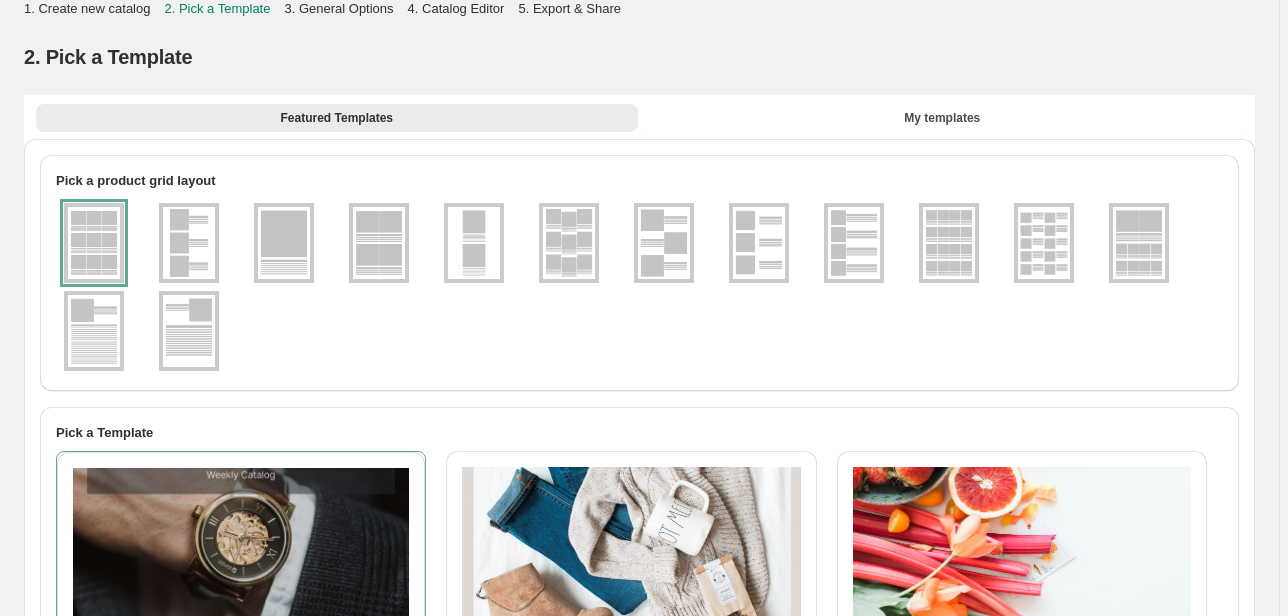 scroll, scrollTop: 0, scrollLeft: 0, axis: both 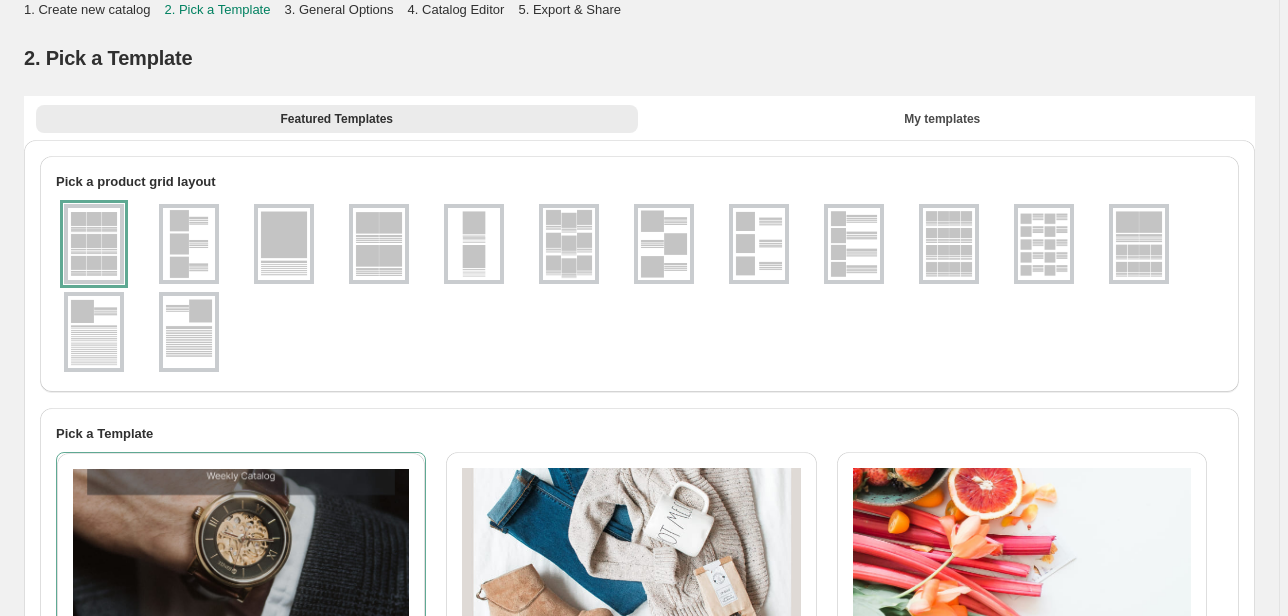 click at bounding box center [1044, 244] 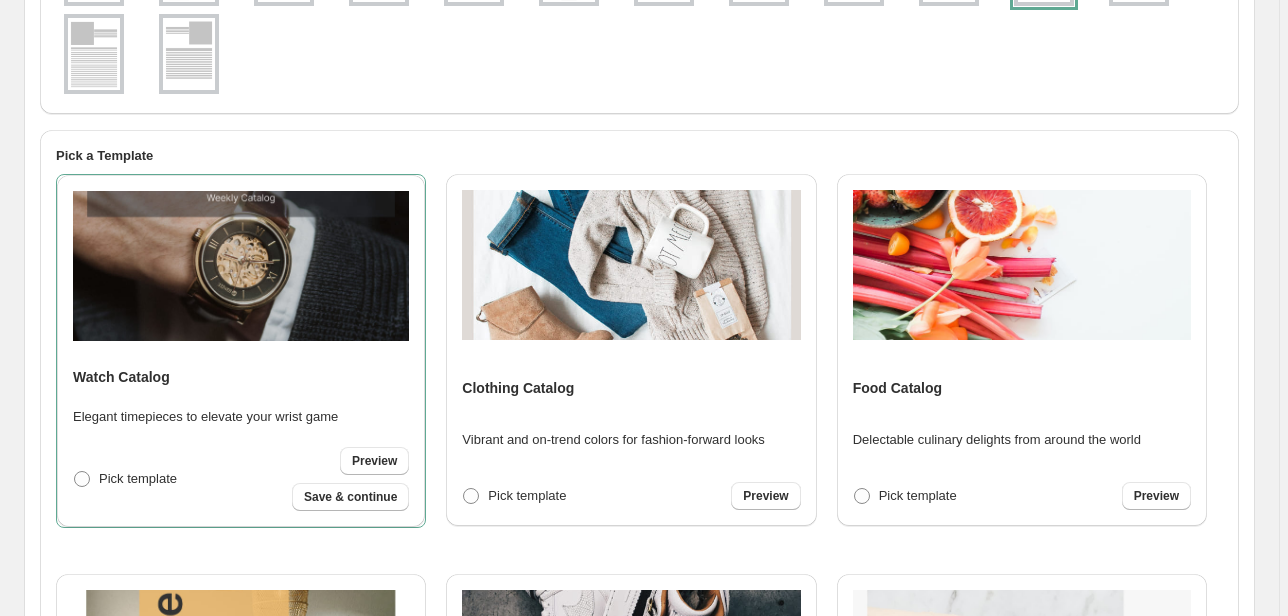 scroll, scrollTop: 480, scrollLeft: 0, axis: vertical 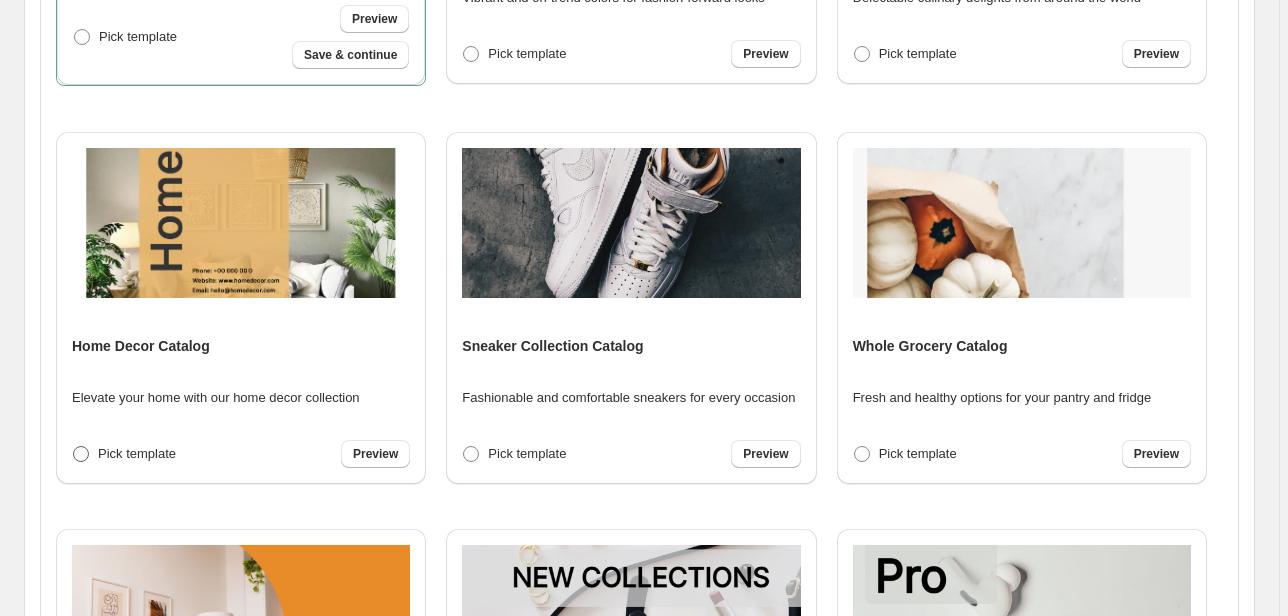 click on "Pick template" at bounding box center [137, 453] 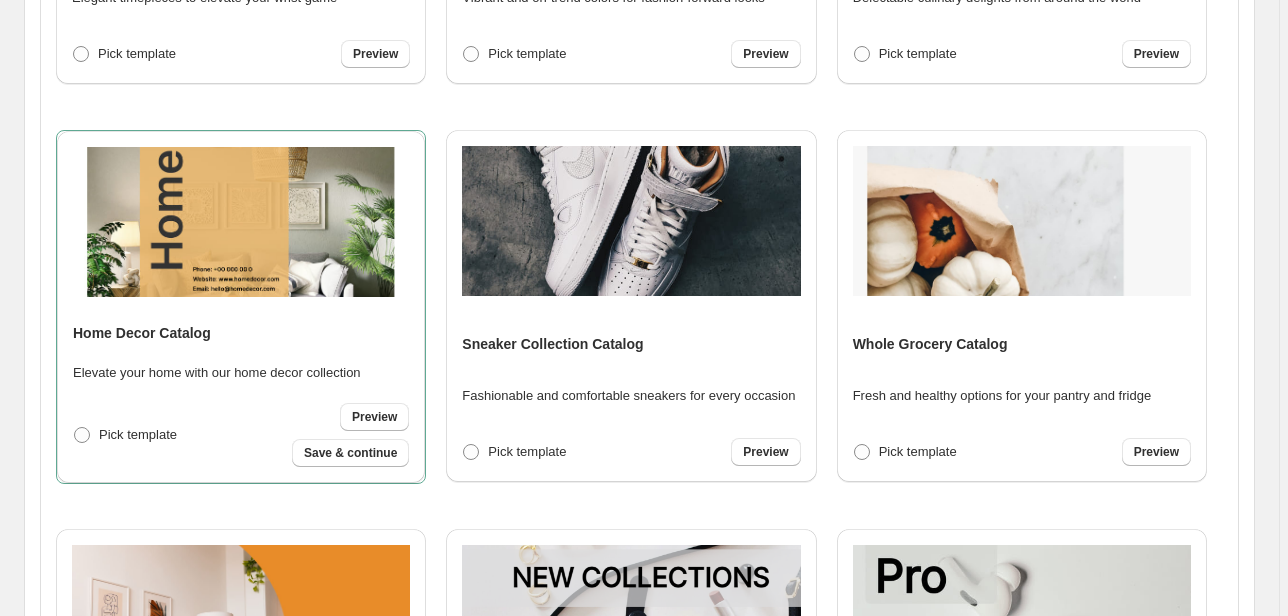 scroll, scrollTop: 239, scrollLeft: 0, axis: vertical 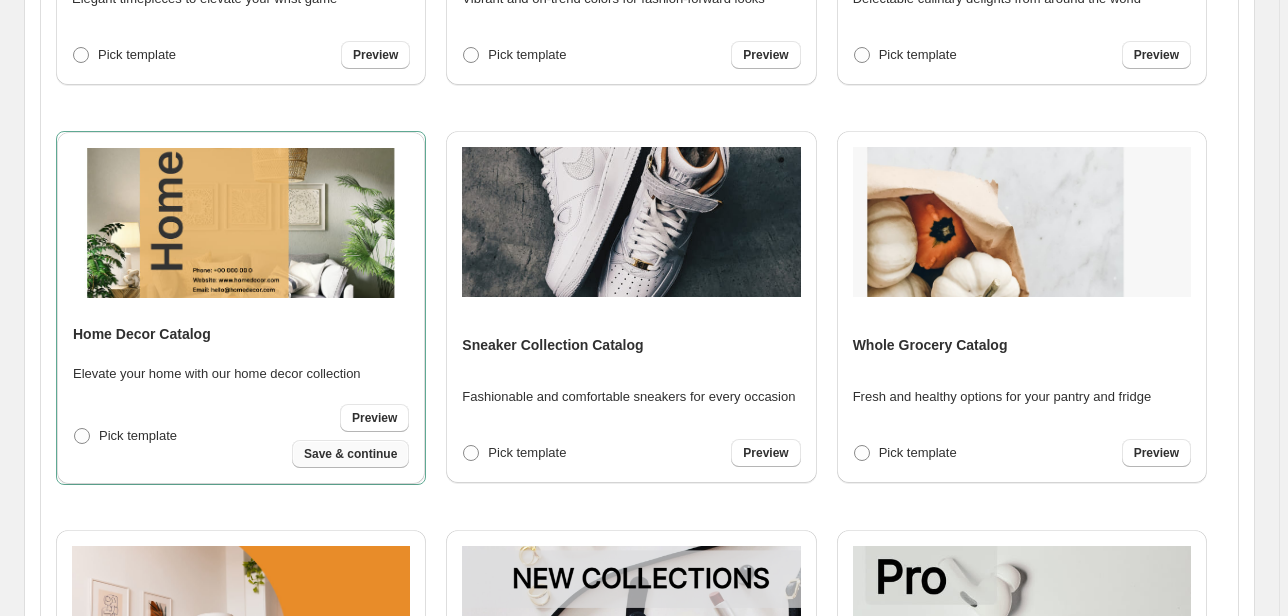 click on "Save & continue" at bounding box center (350, 454) 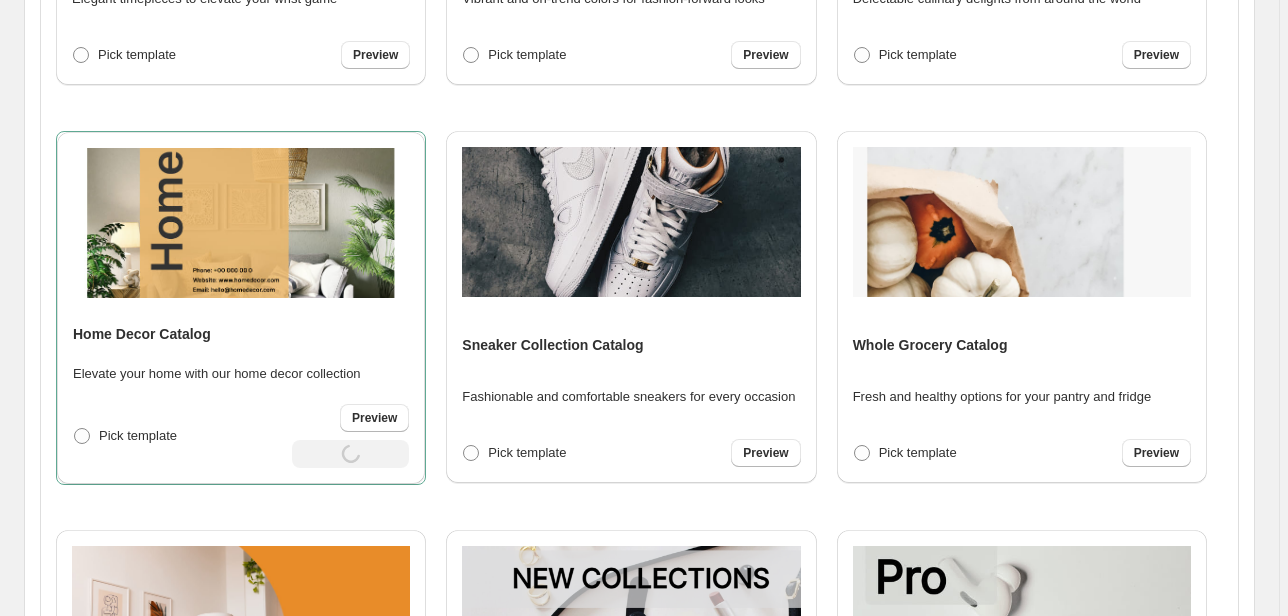 select on "**********" 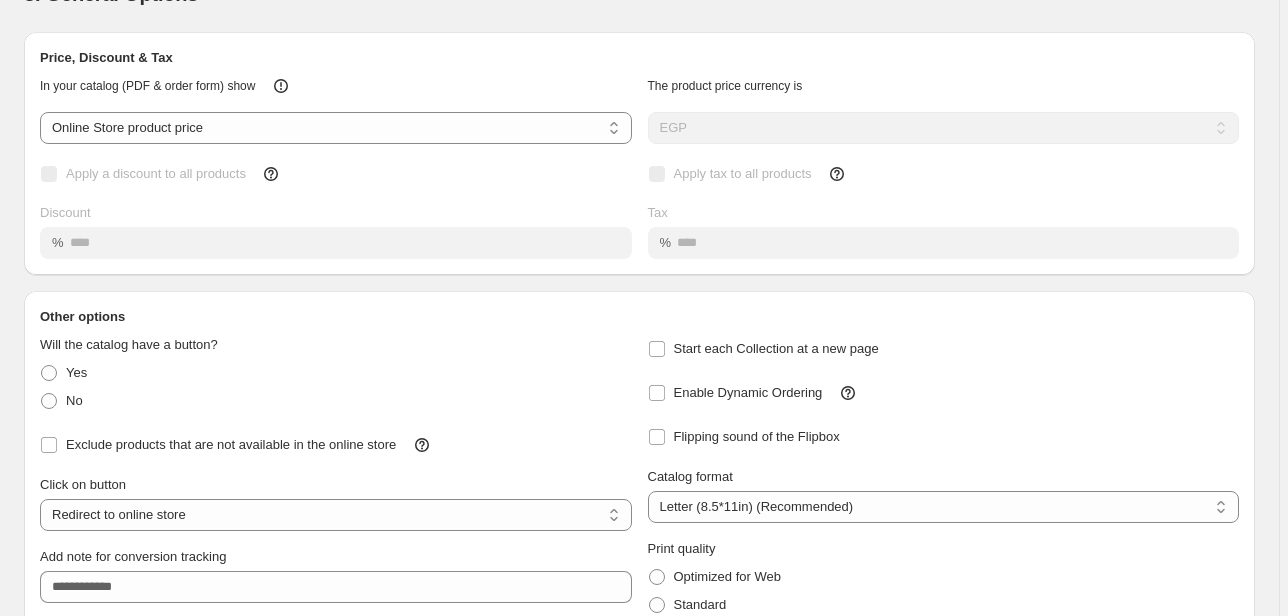 scroll, scrollTop: 0, scrollLeft: 0, axis: both 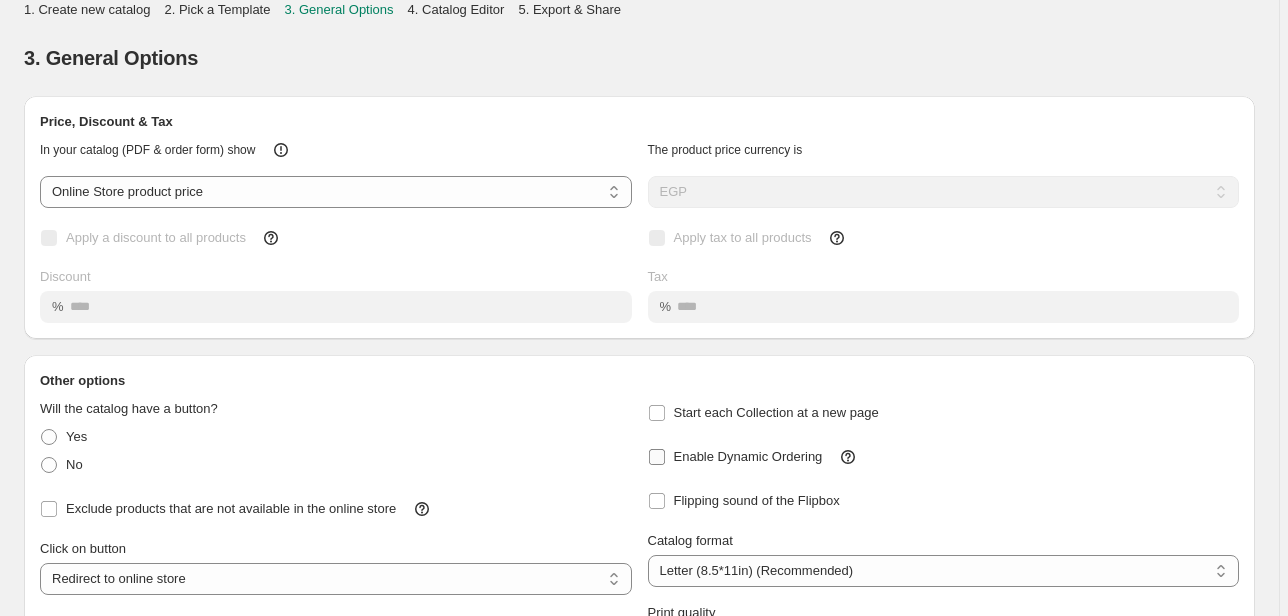 click on "Enable Dynamic Ordering" at bounding box center [748, 456] 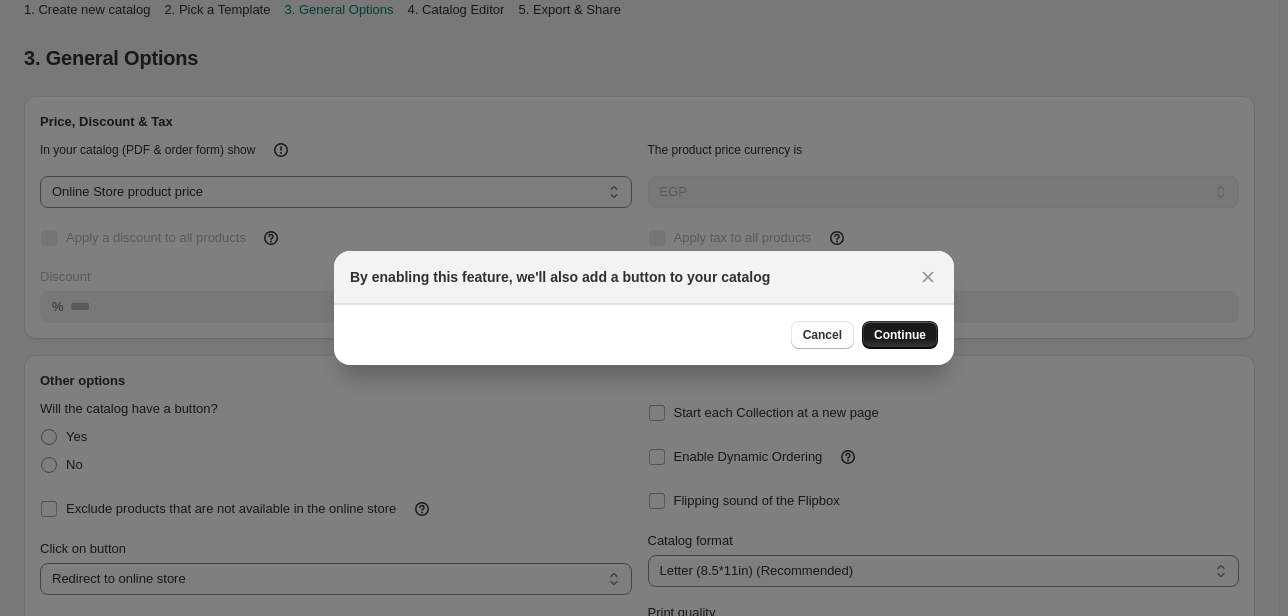 click on "Continue" at bounding box center (900, 335) 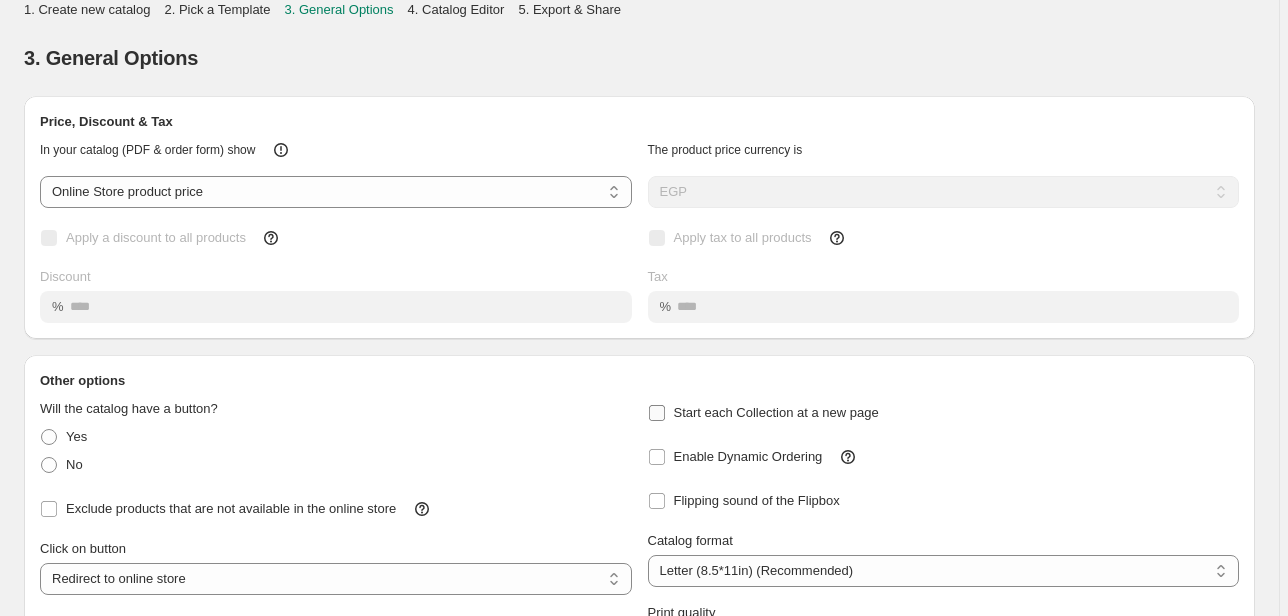 click on "Start each Collection at a new page" at bounding box center [776, 412] 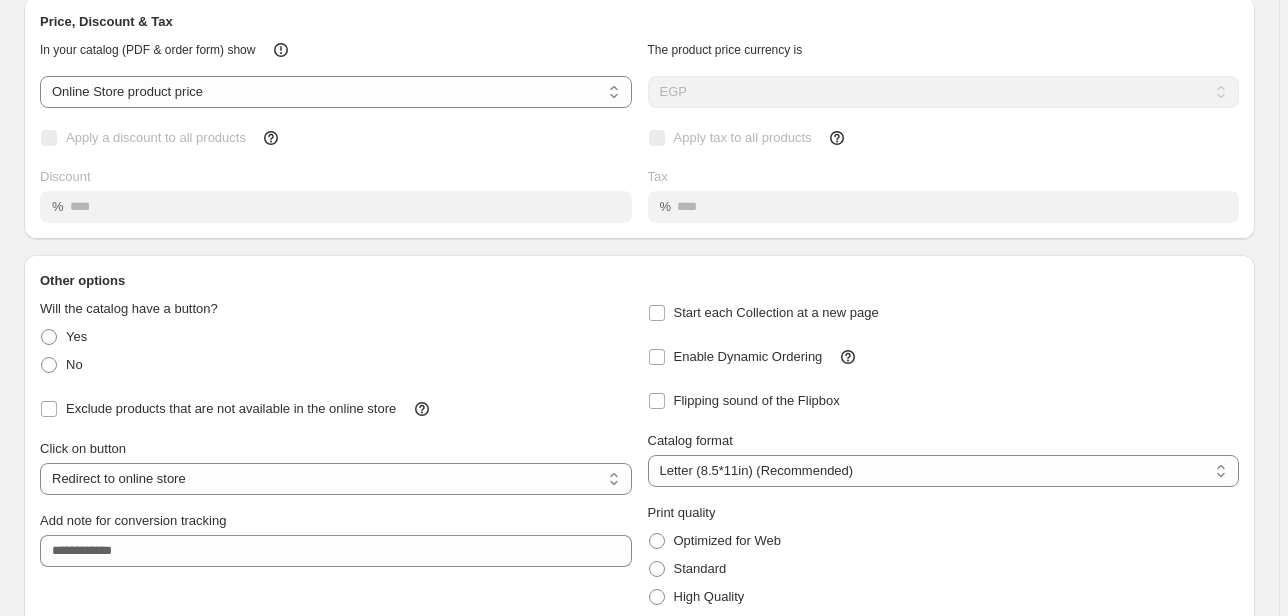 scroll, scrollTop: 185, scrollLeft: 0, axis: vertical 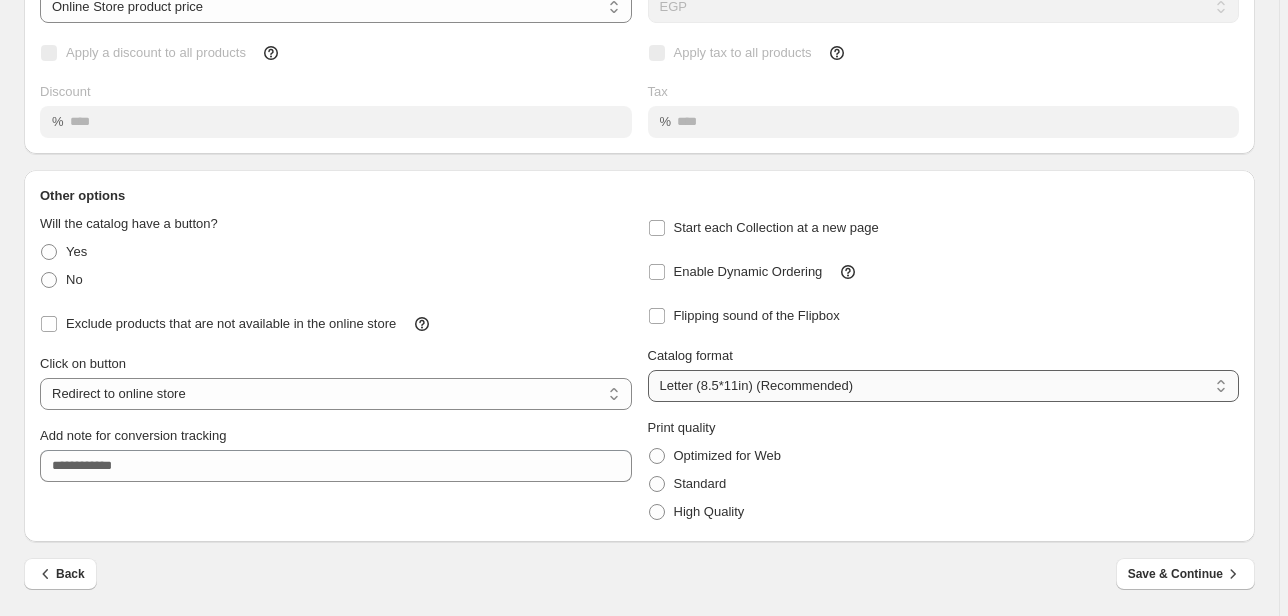 click on "**********" at bounding box center [944, 386] 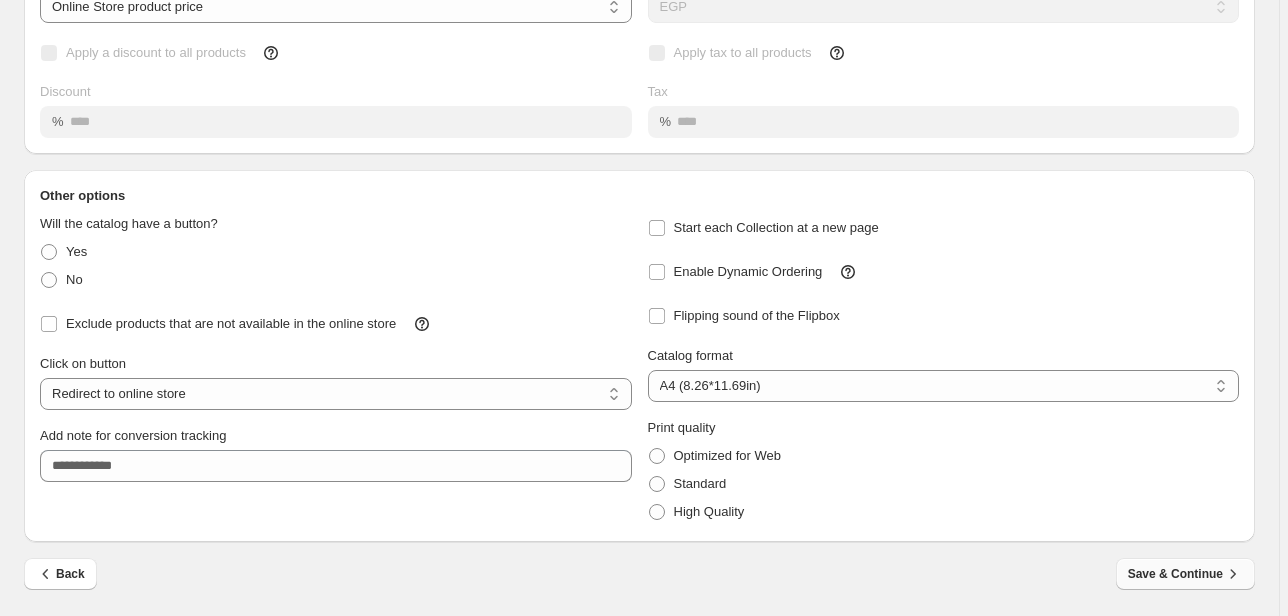 click on "Save & Continue" at bounding box center (1185, 574) 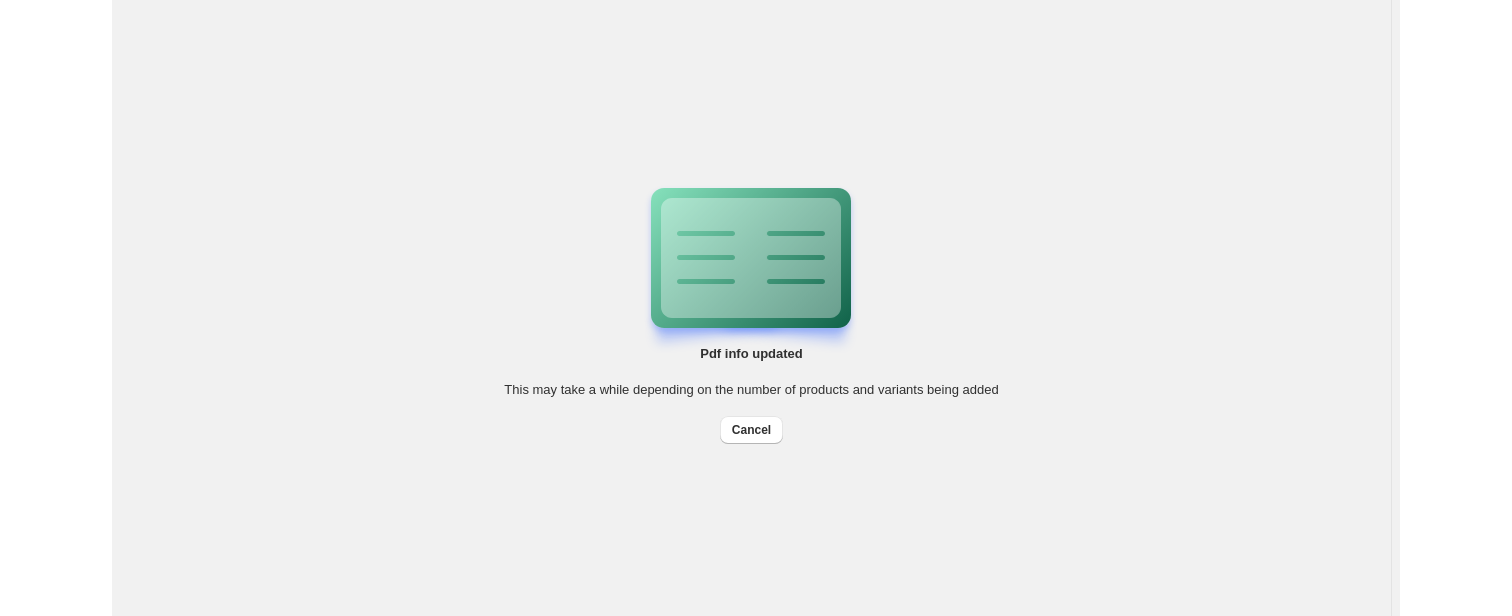 scroll, scrollTop: 0, scrollLeft: 0, axis: both 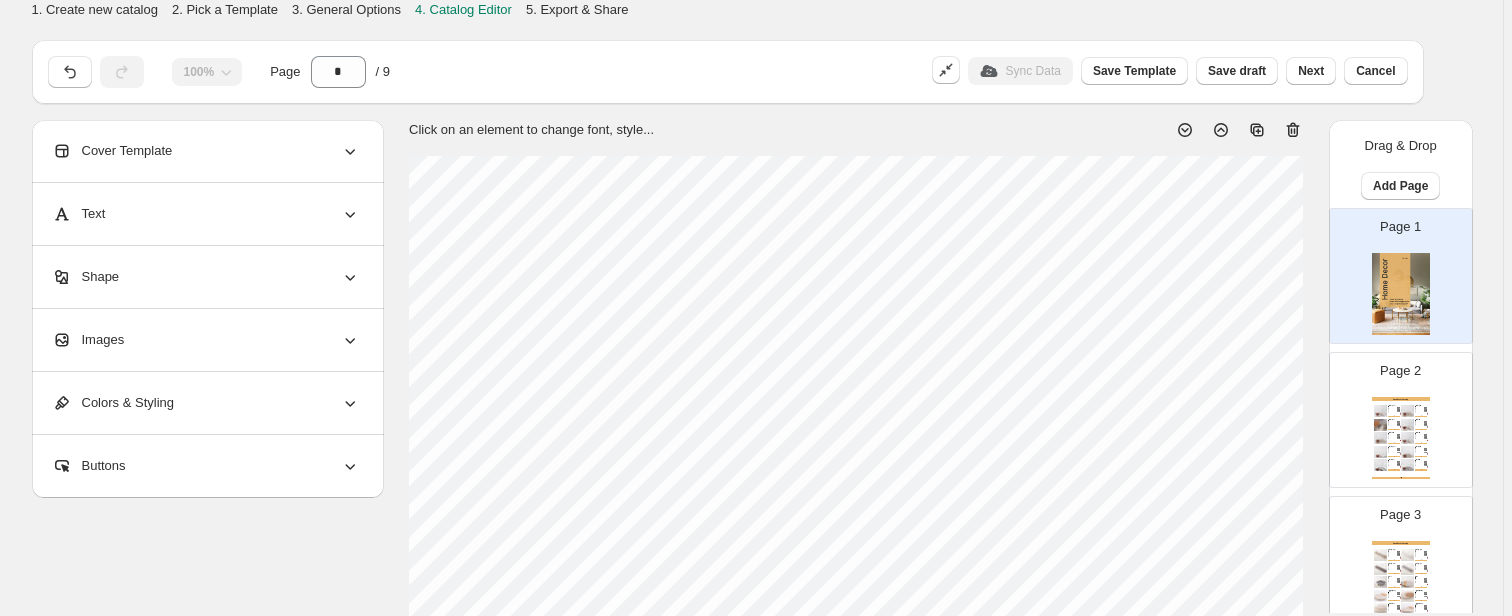 click 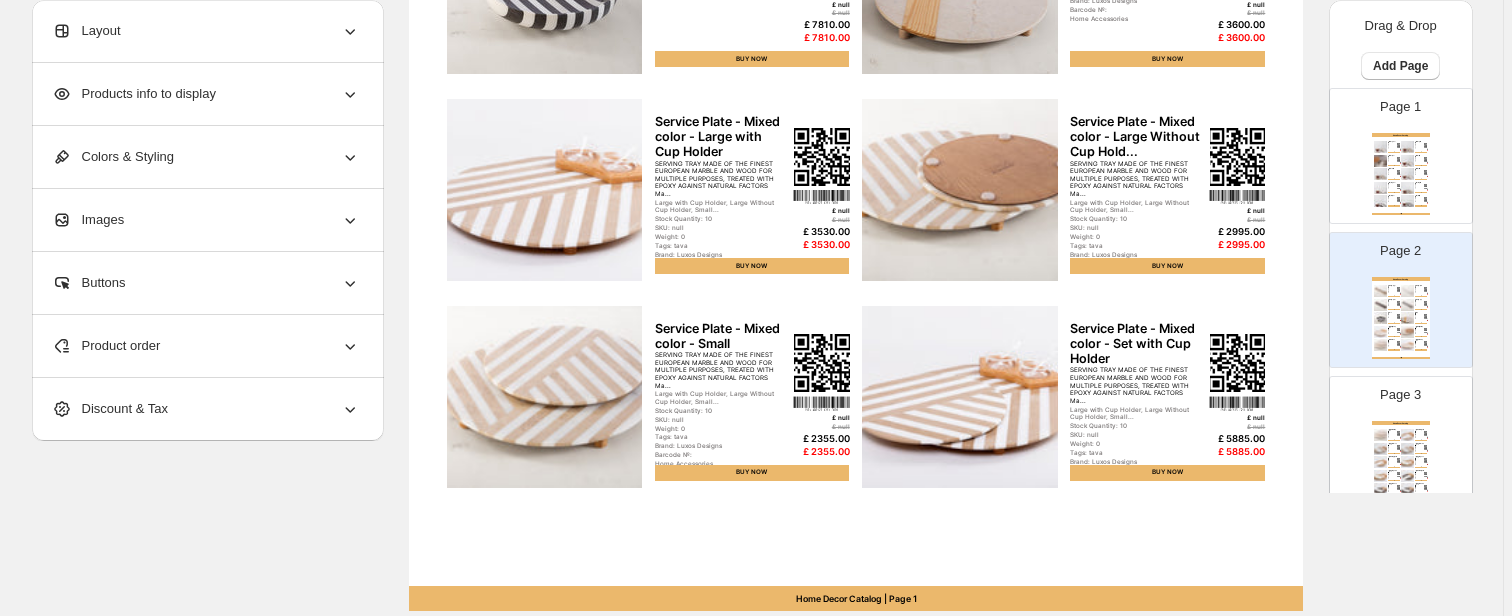 scroll, scrollTop: 884, scrollLeft: 0, axis: vertical 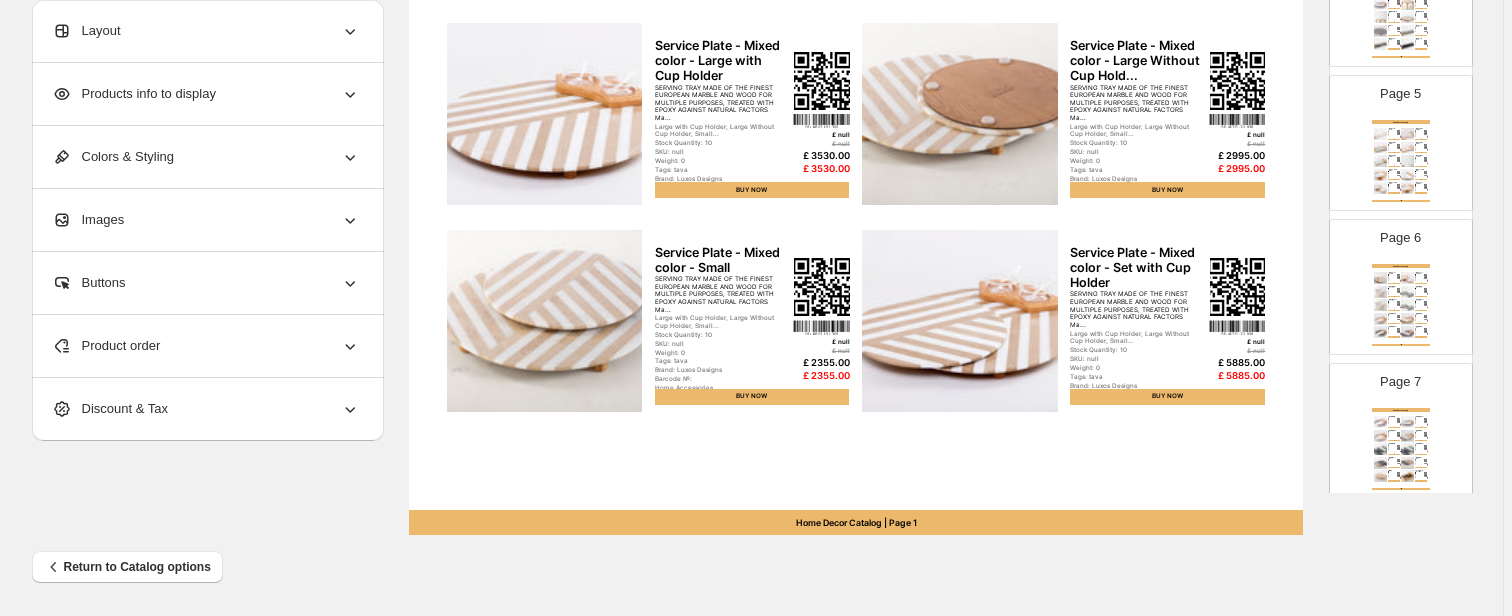 click at bounding box center [1407, 332] 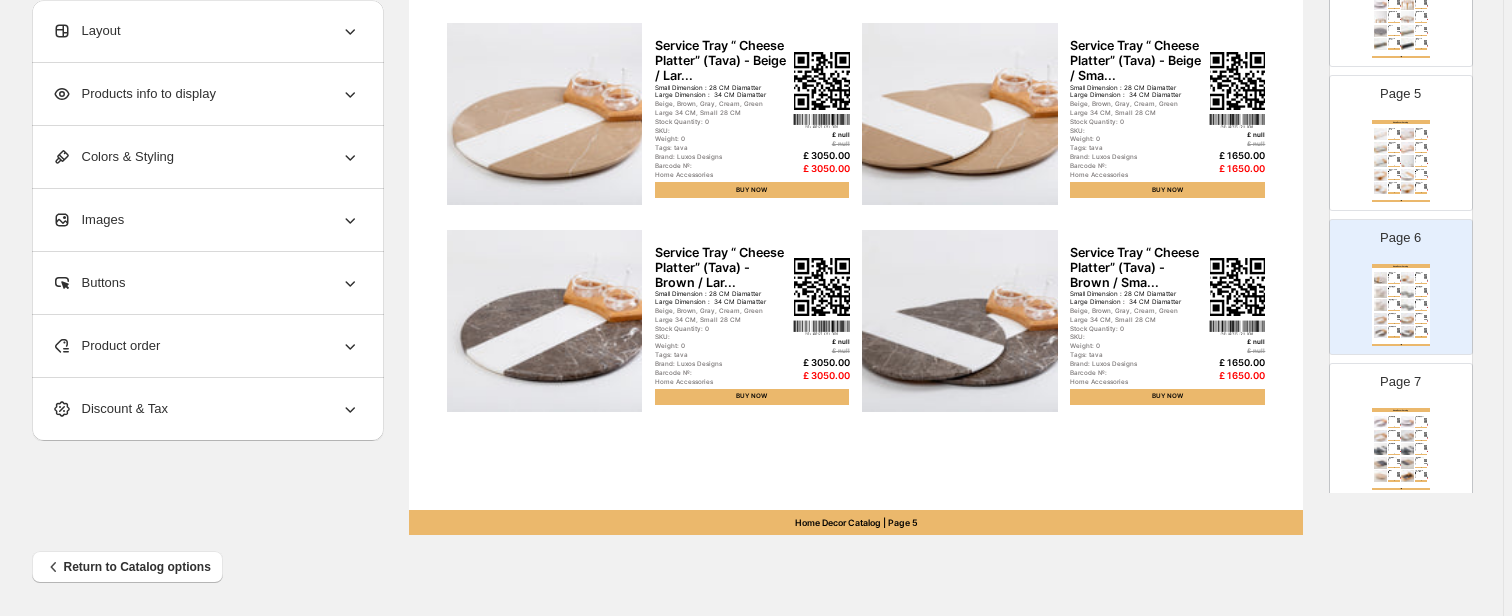 click at bounding box center [1407, 436] 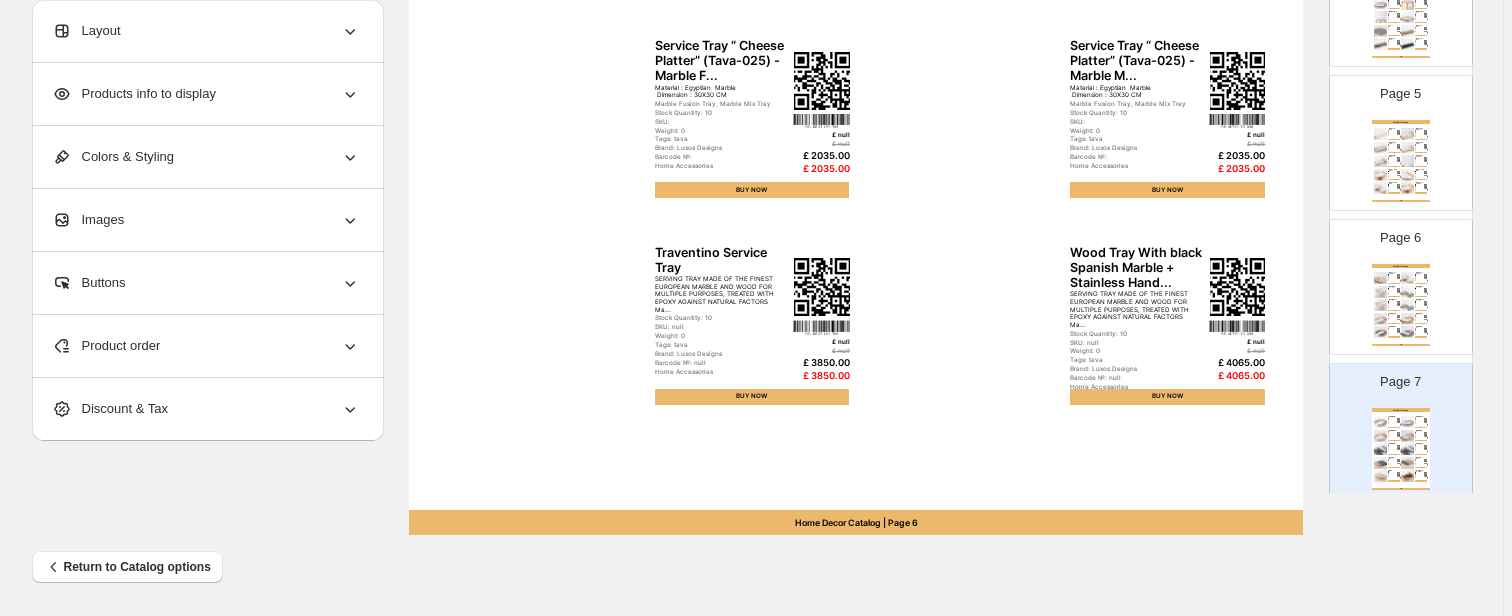 scroll, scrollTop: 788, scrollLeft: 0, axis: vertical 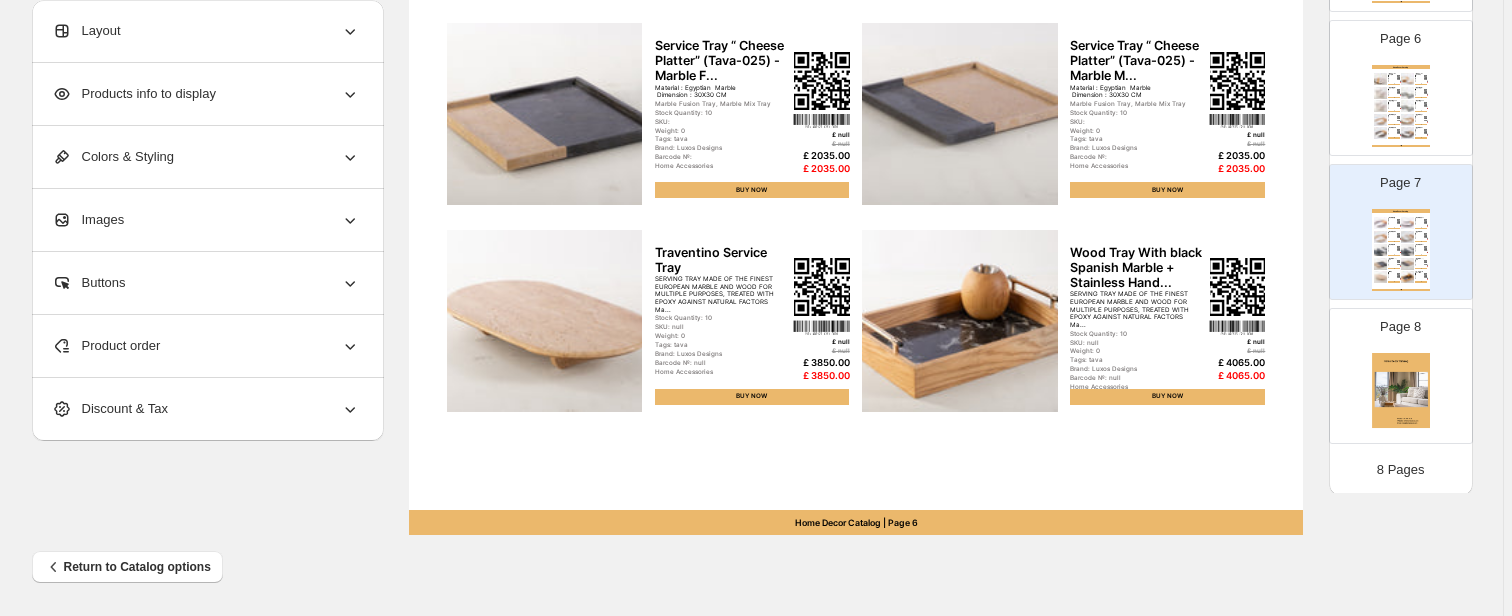 click at bounding box center (1401, 394) 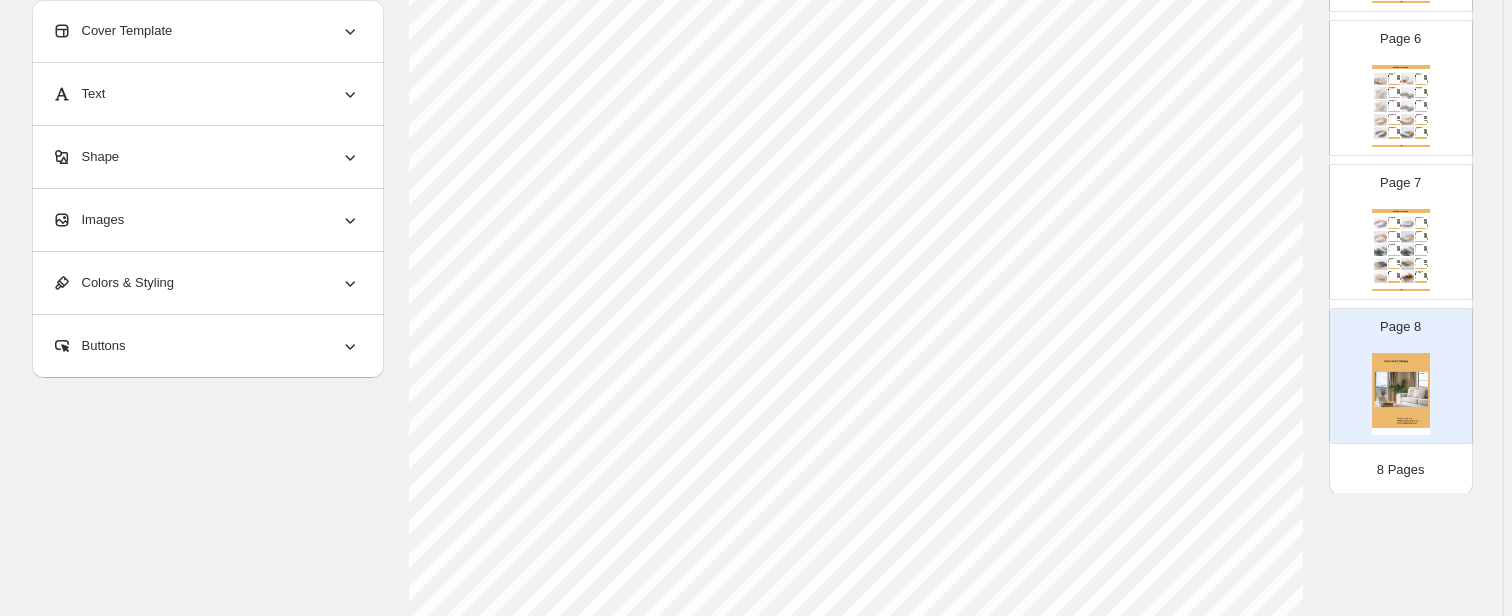 scroll, scrollTop: 404, scrollLeft: 0, axis: vertical 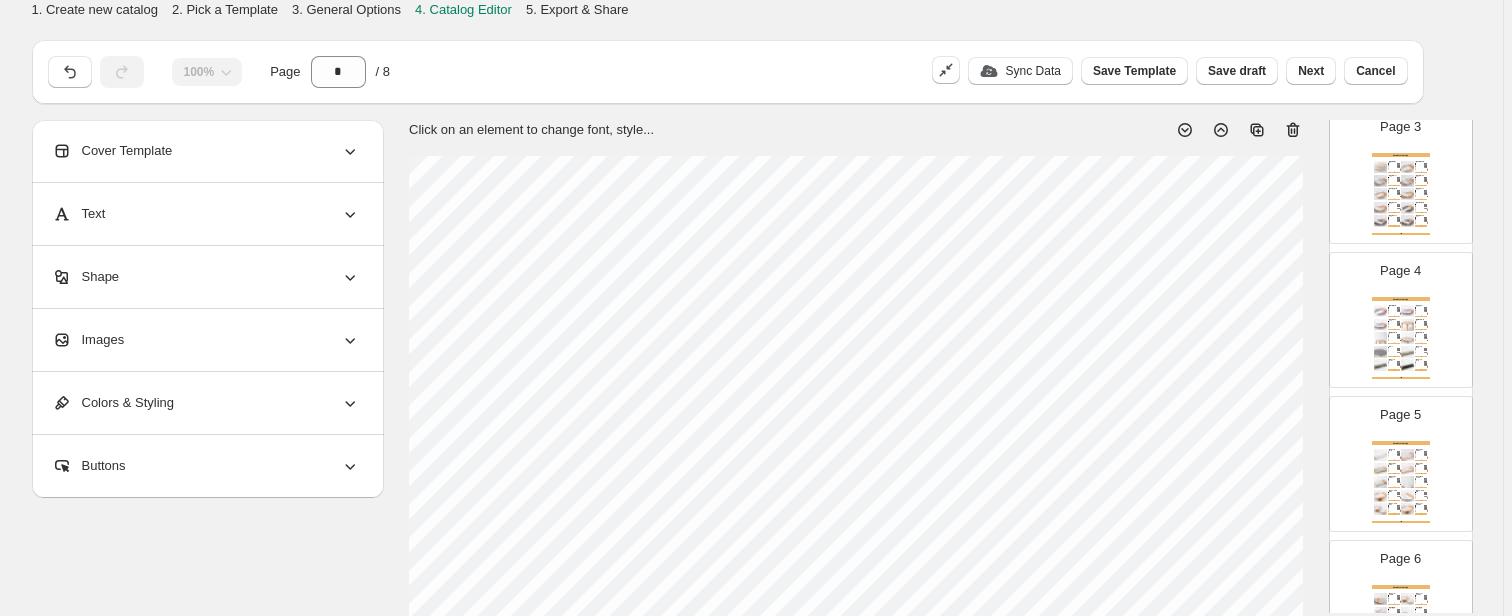 click 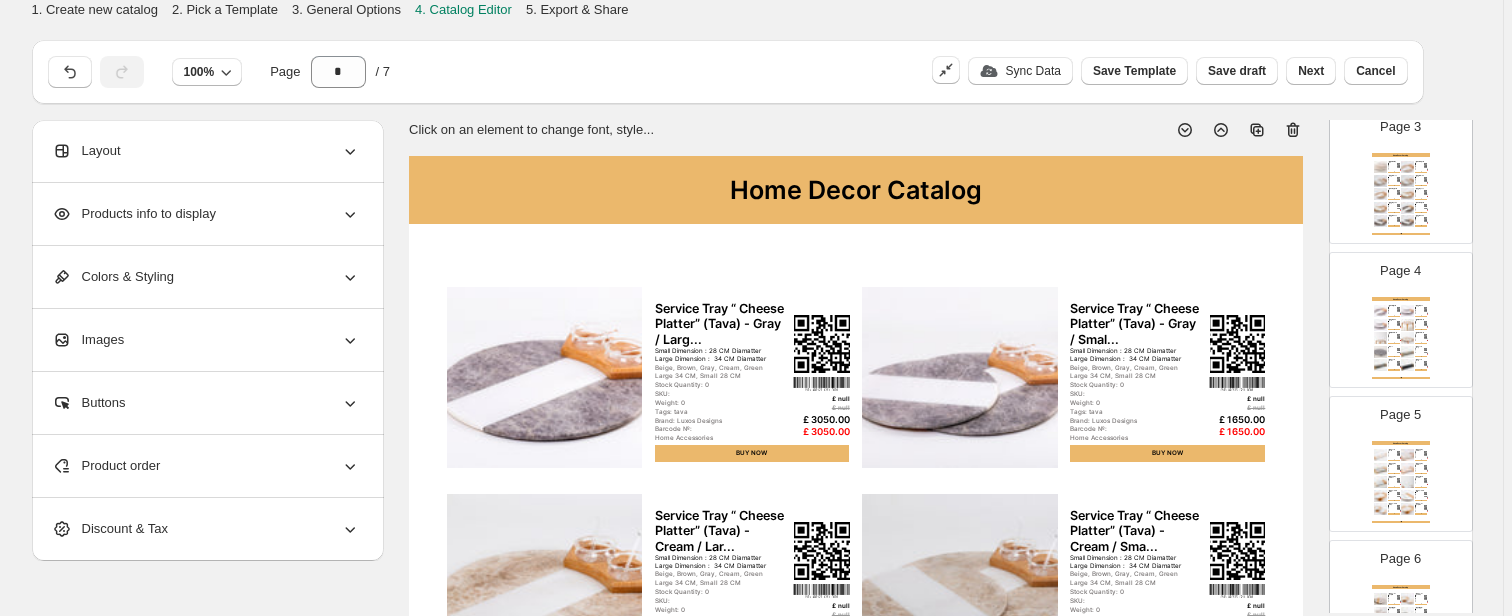 click on "Home Decor Catalog" at bounding box center (856, 190) 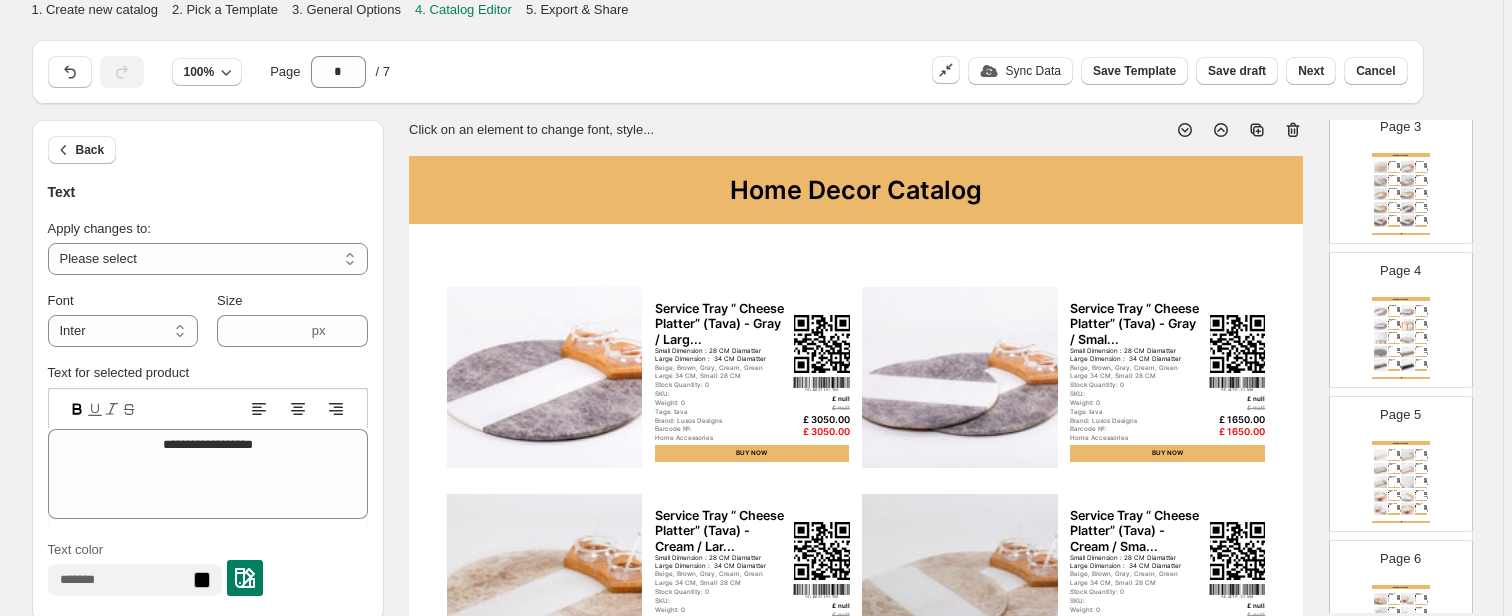click on "Home Decor Catalog" at bounding box center [856, 190] 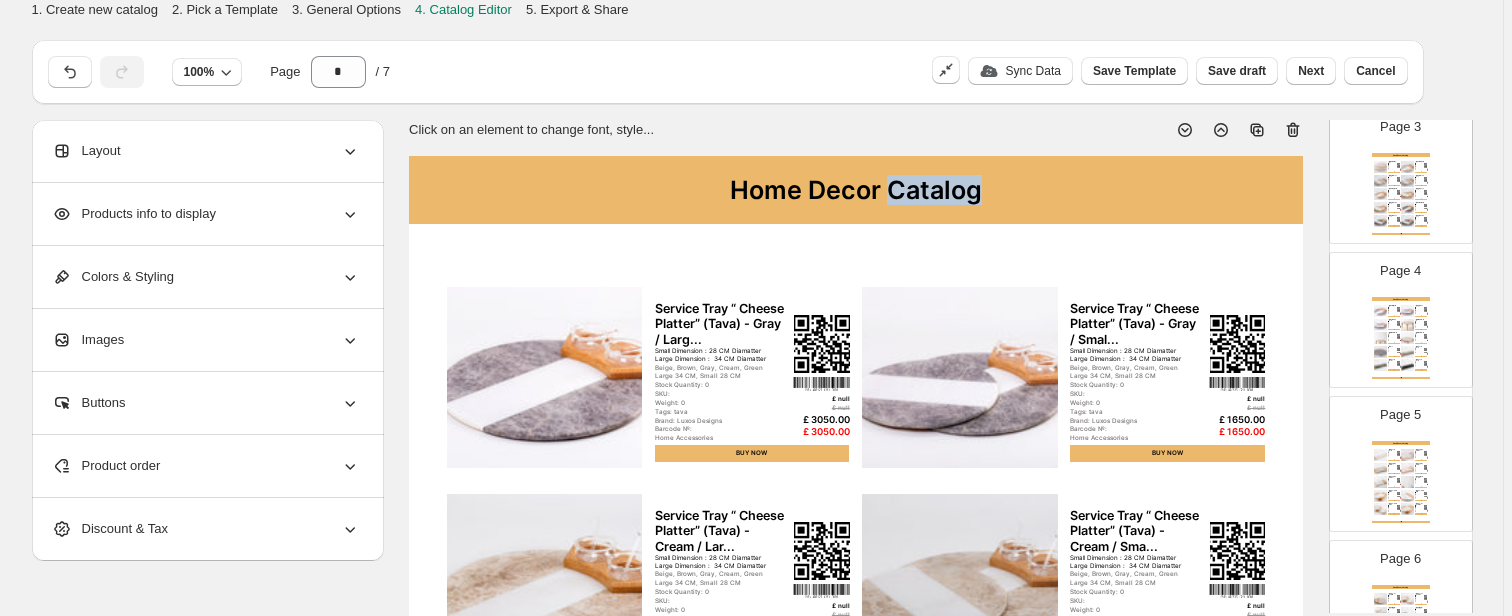 click on "Home Decor Catalog" at bounding box center (856, 190) 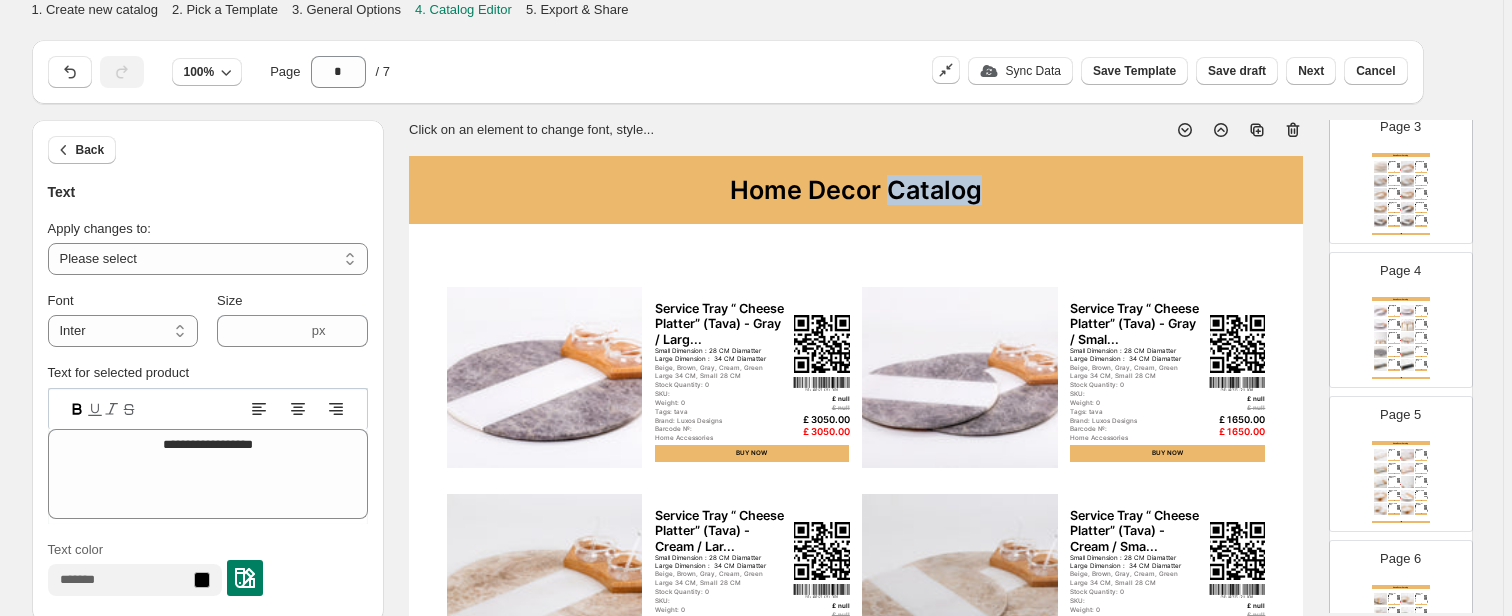 click on "Home Decor Catalog" at bounding box center [856, 190] 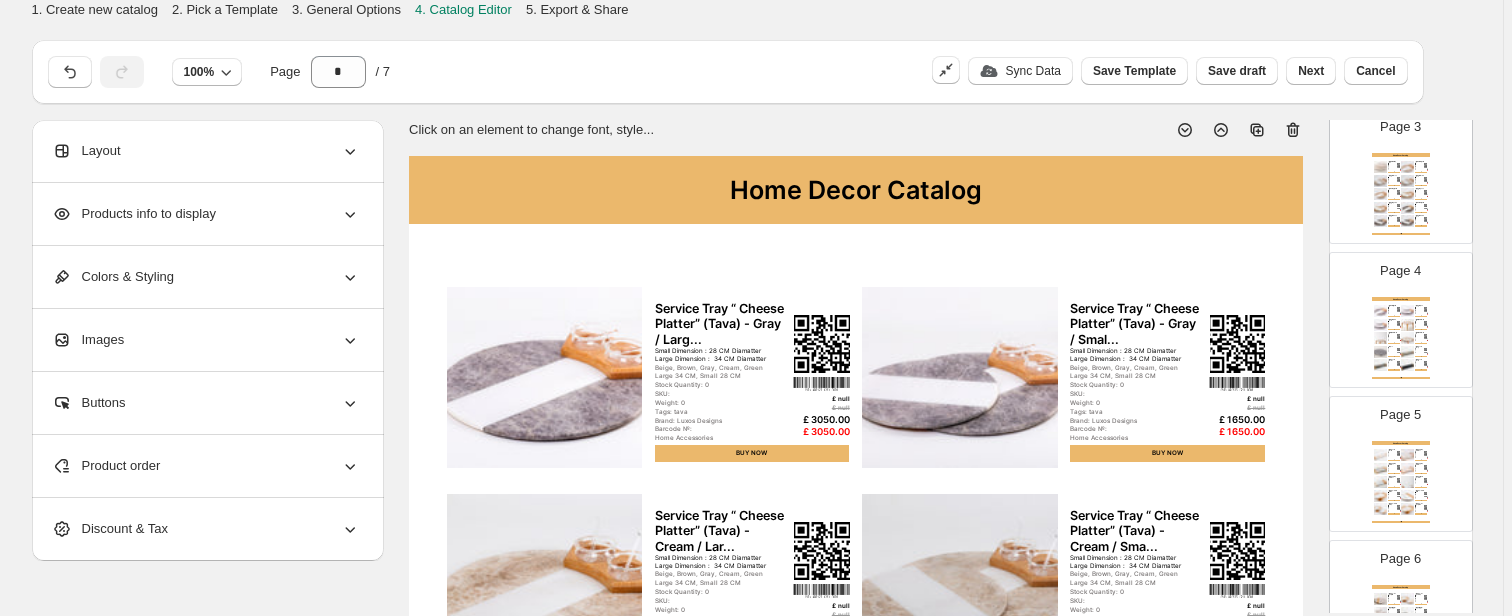 click on "Layout" at bounding box center (206, 151) 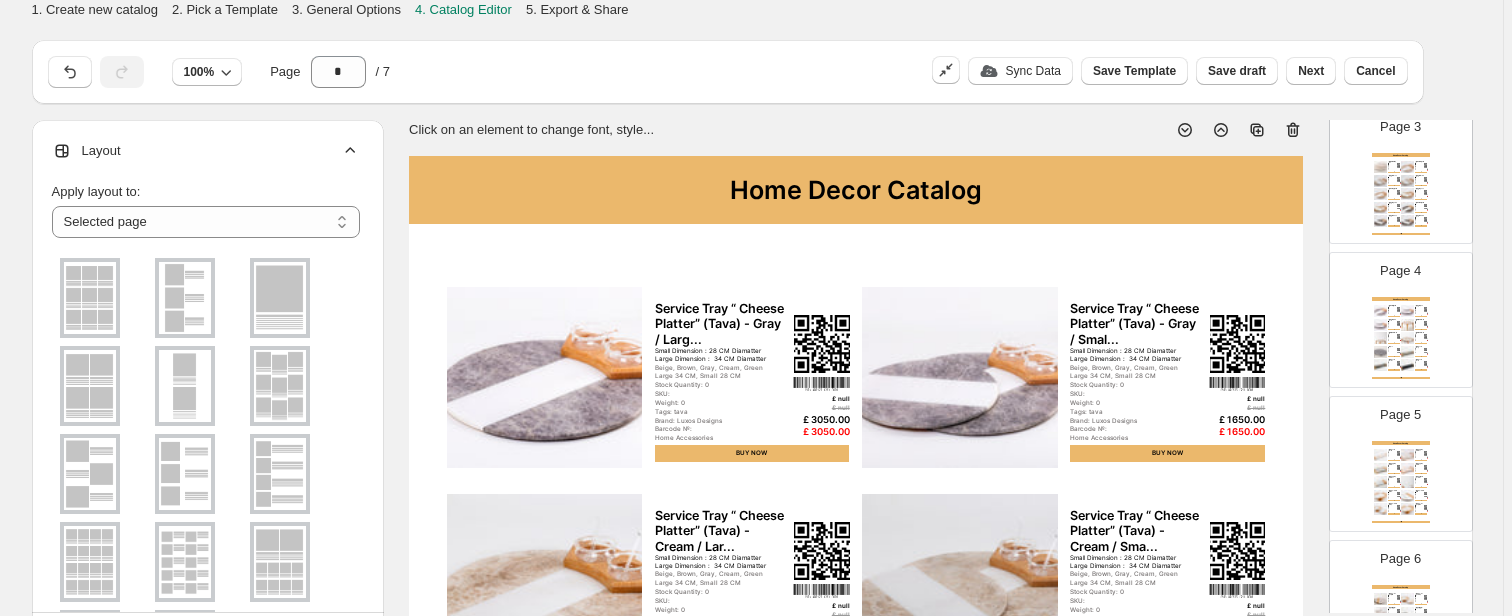 click on "Layout" at bounding box center [206, 151] 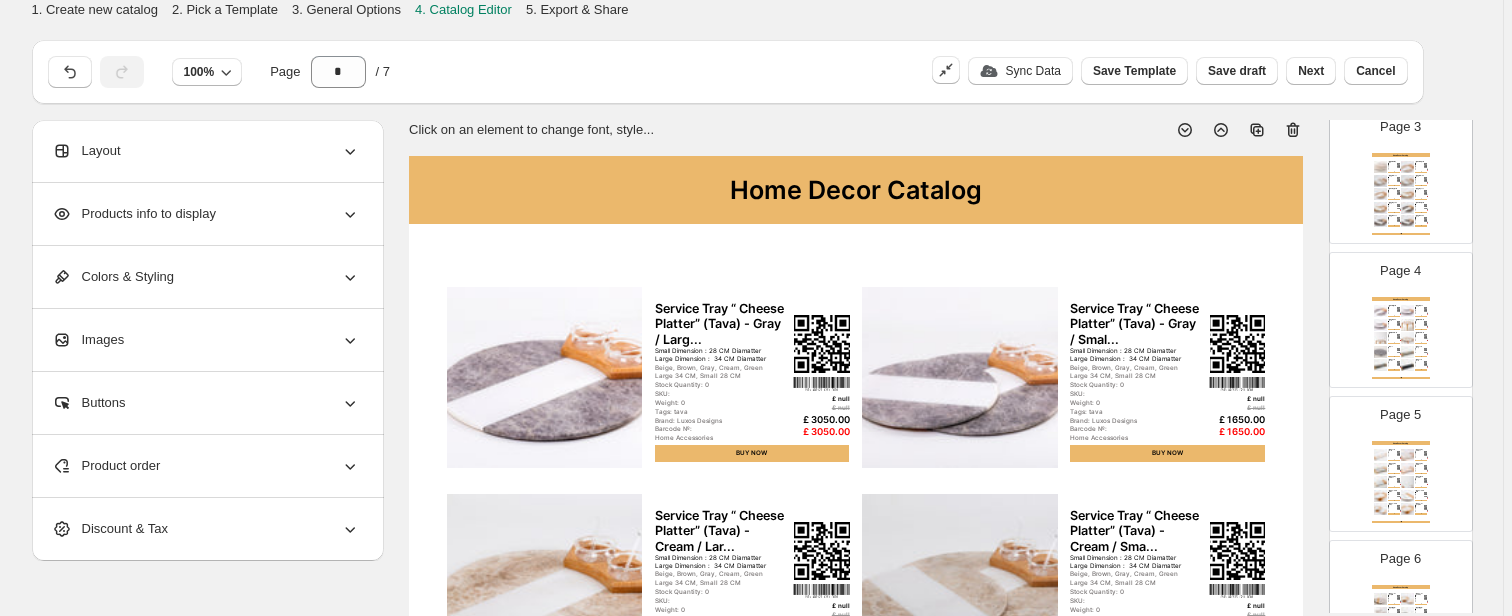 click on "Products info to display" at bounding box center (206, 214) 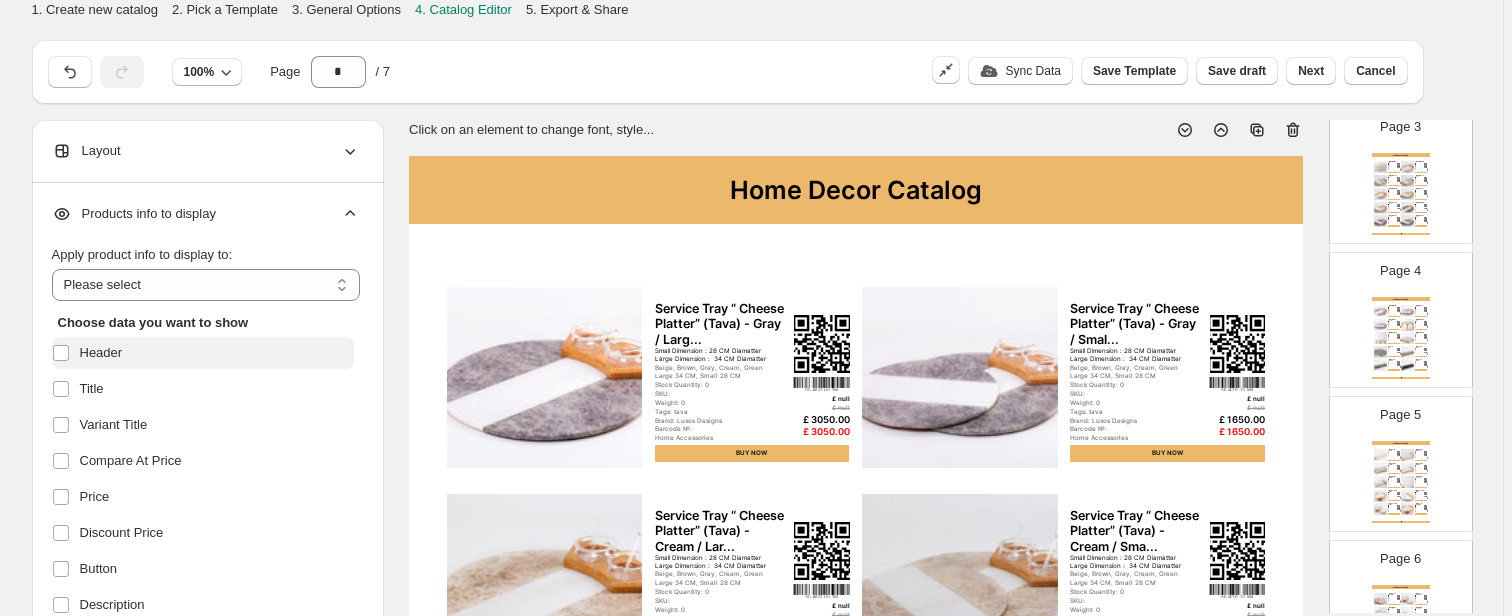 click on "Header" at bounding box center (101, 353) 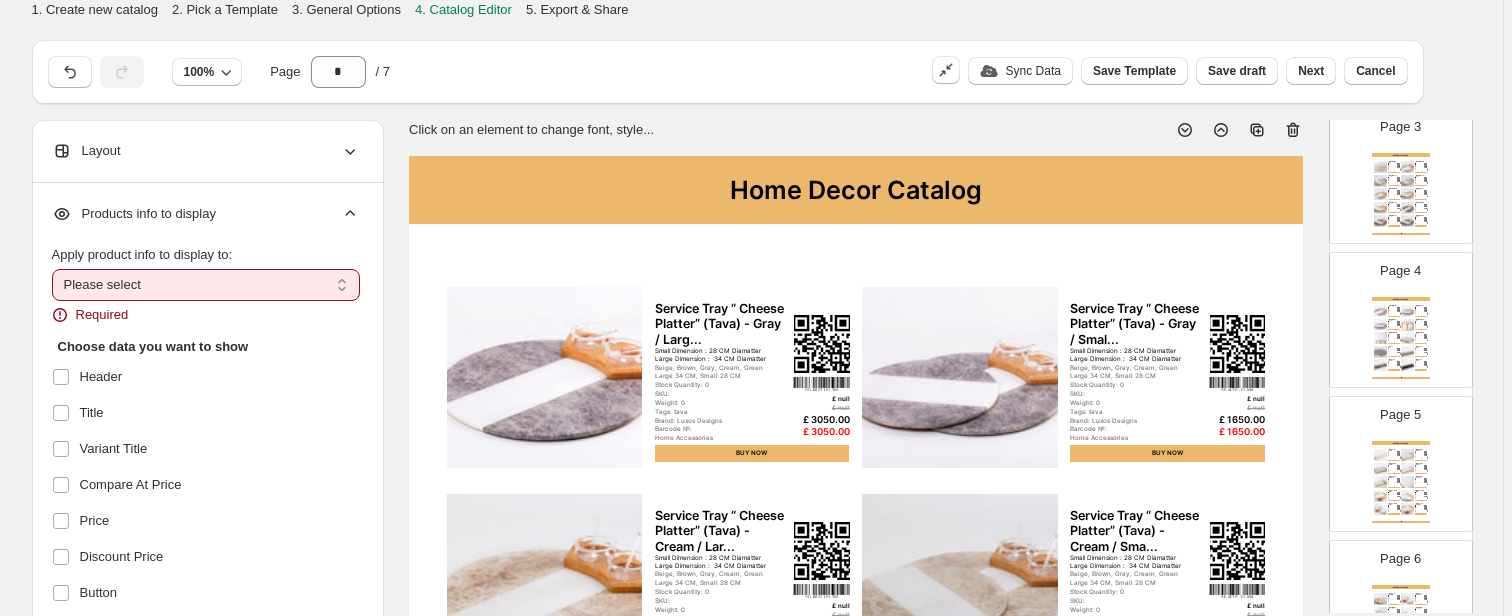 click on "**********" at bounding box center [206, 285] 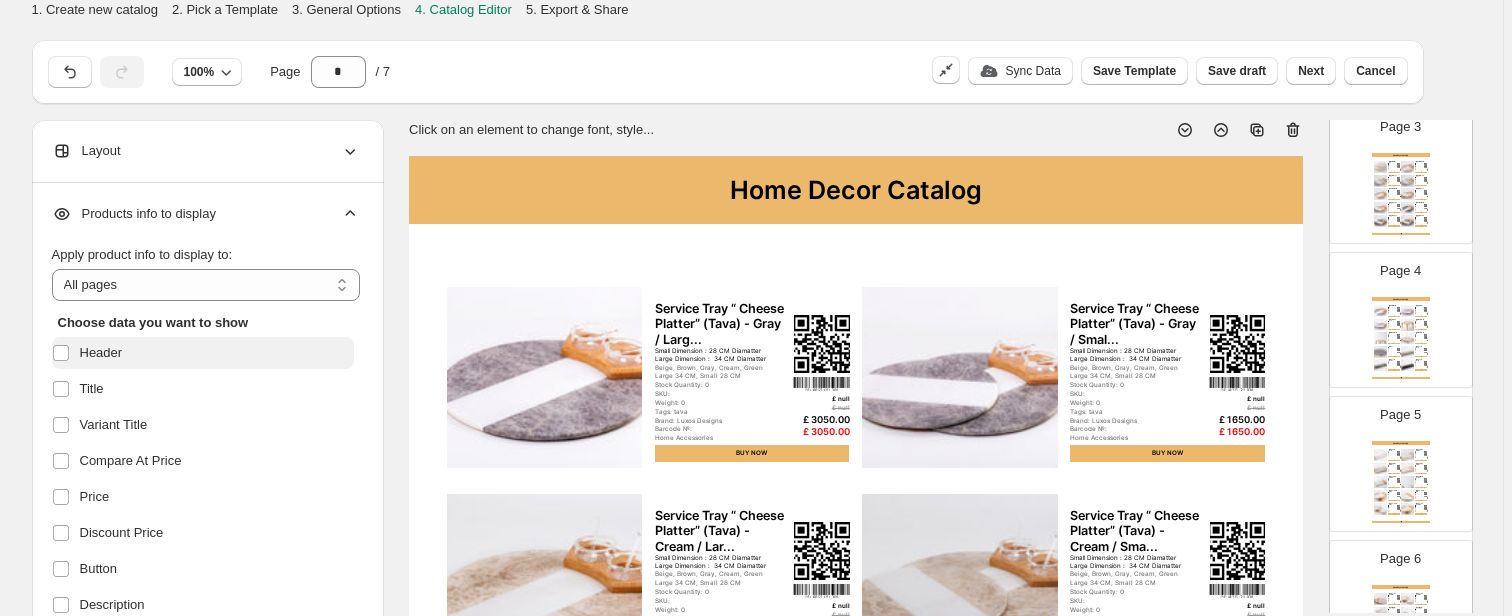 click on "Header" at bounding box center [101, 353] 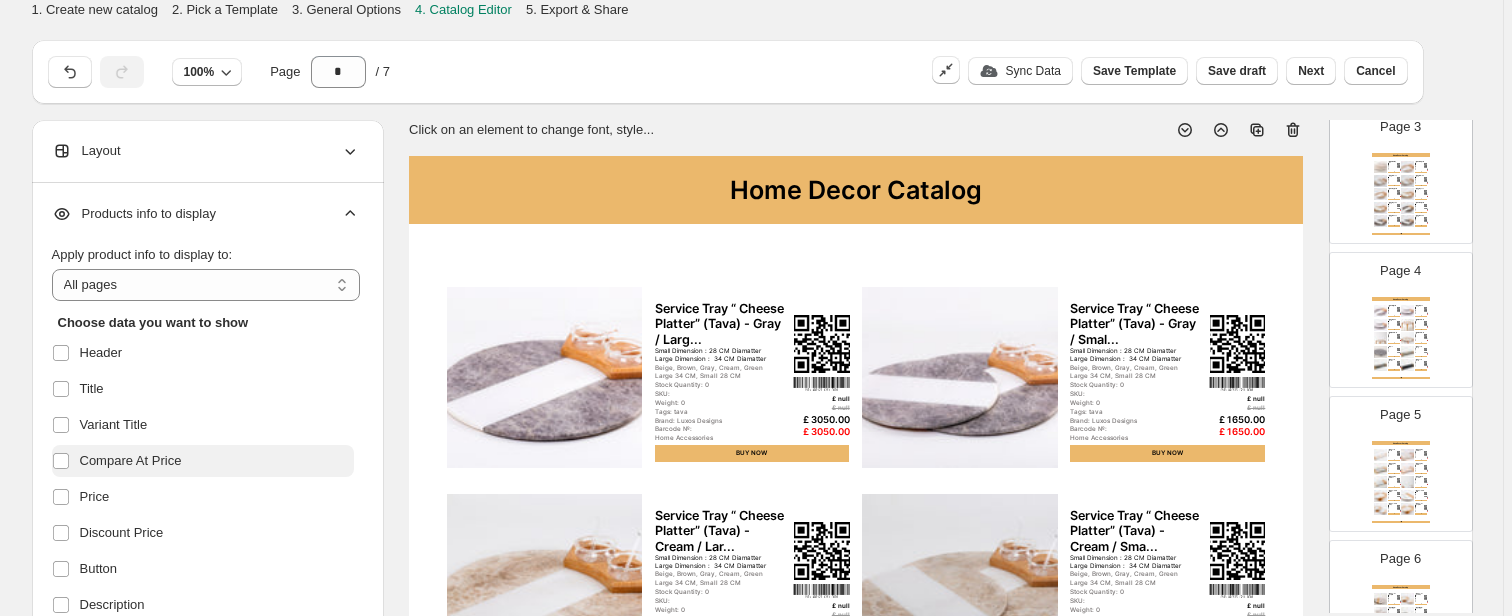 click on "Compare At Price" at bounding box center [131, 461] 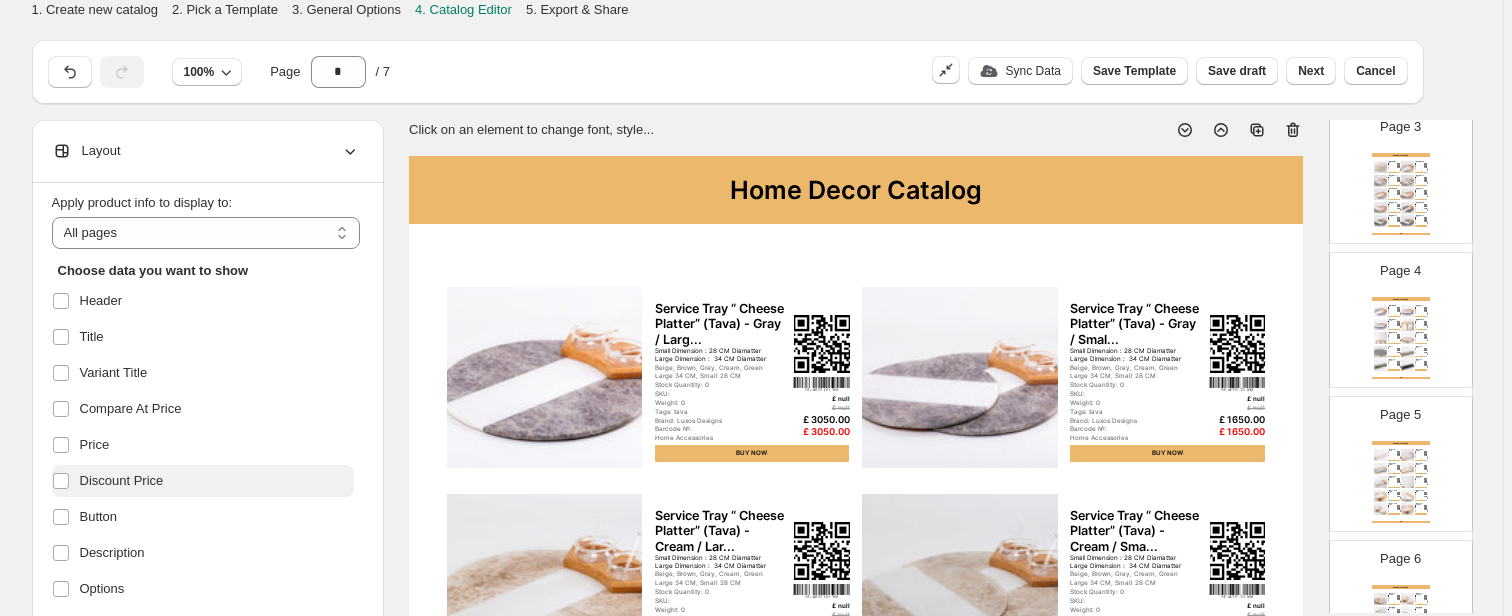 scroll, scrollTop: 80, scrollLeft: 0, axis: vertical 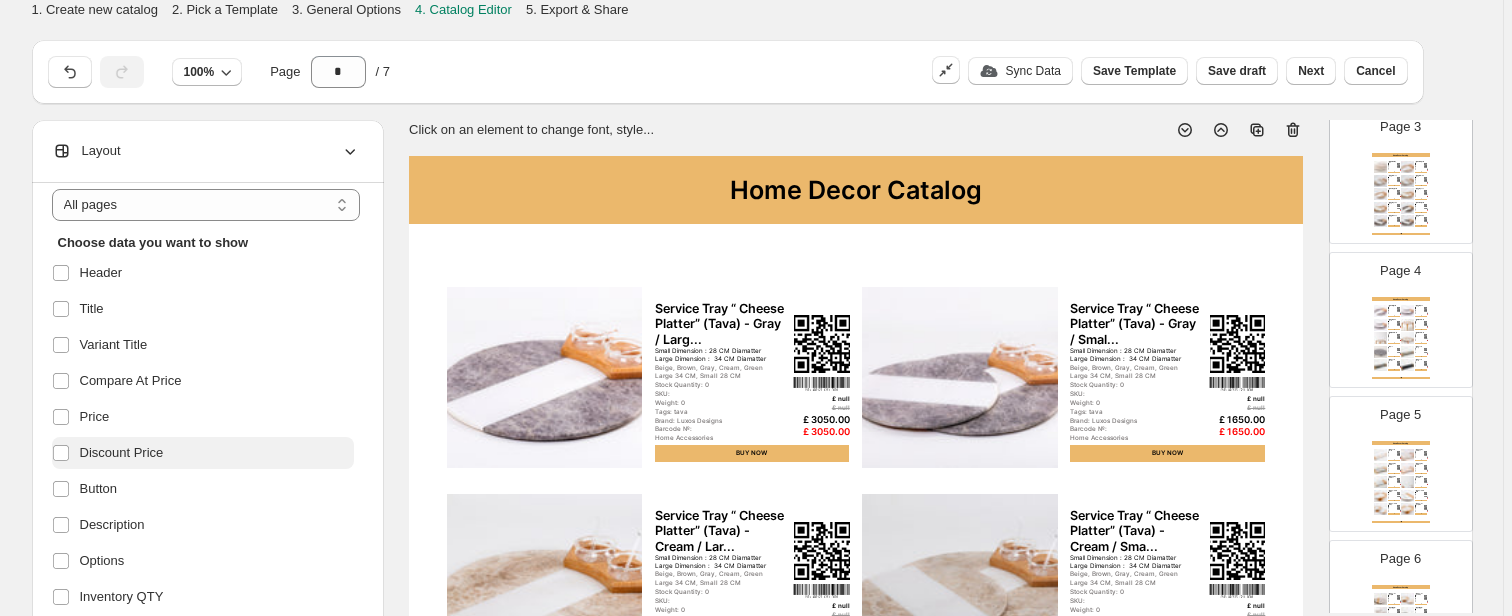 click on "Discount Price" at bounding box center [122, 453] 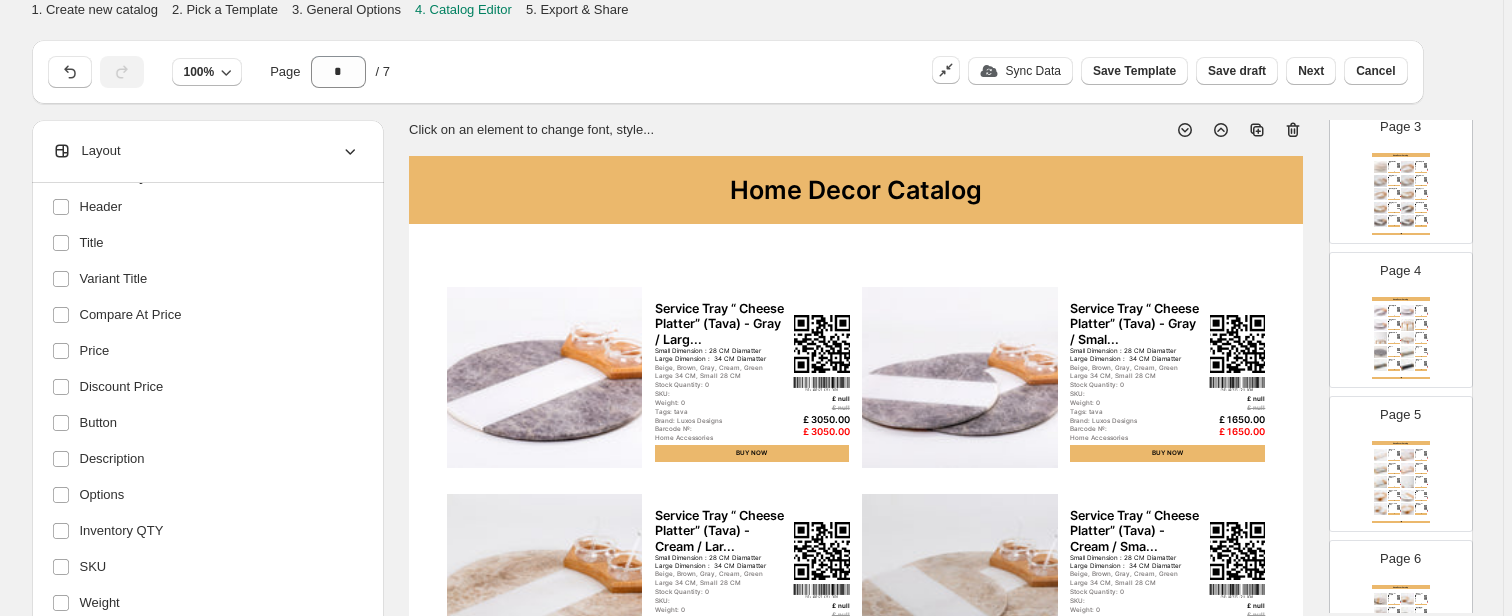 scroll, scrollTop: 240, scrollLeft: 0, axis: vertical 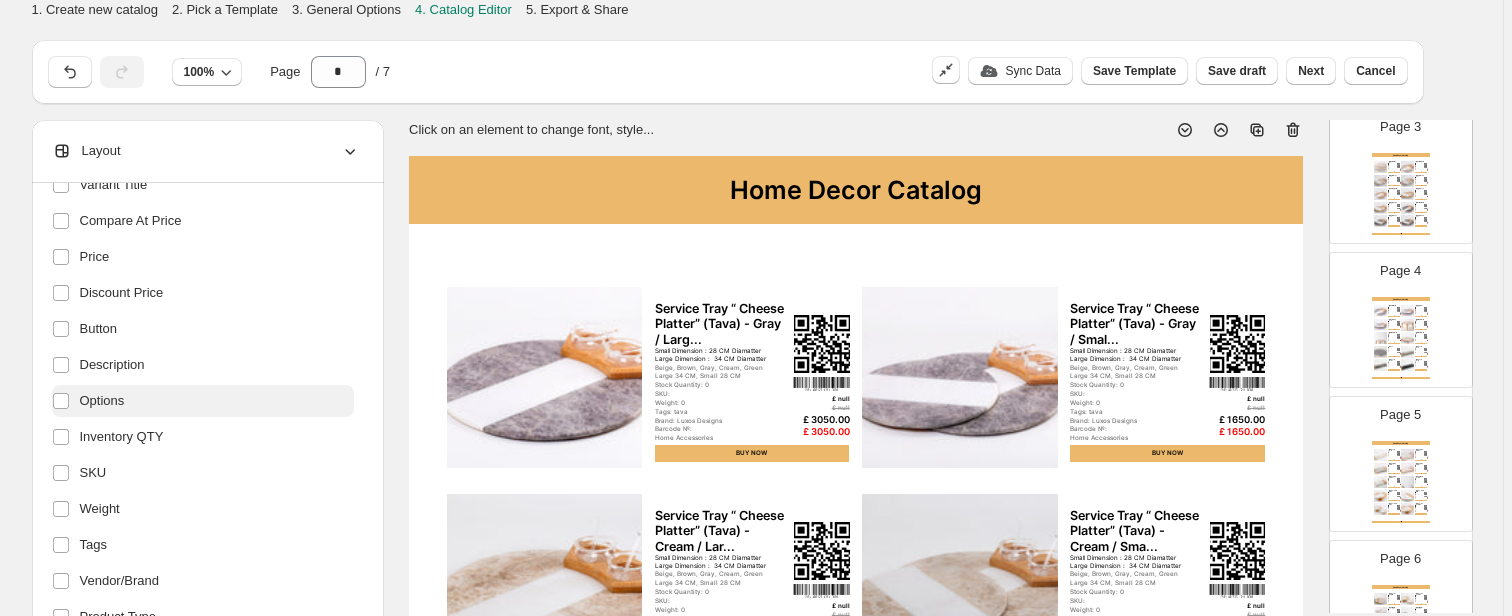 click on "Options" at bounding box center [102, 401] 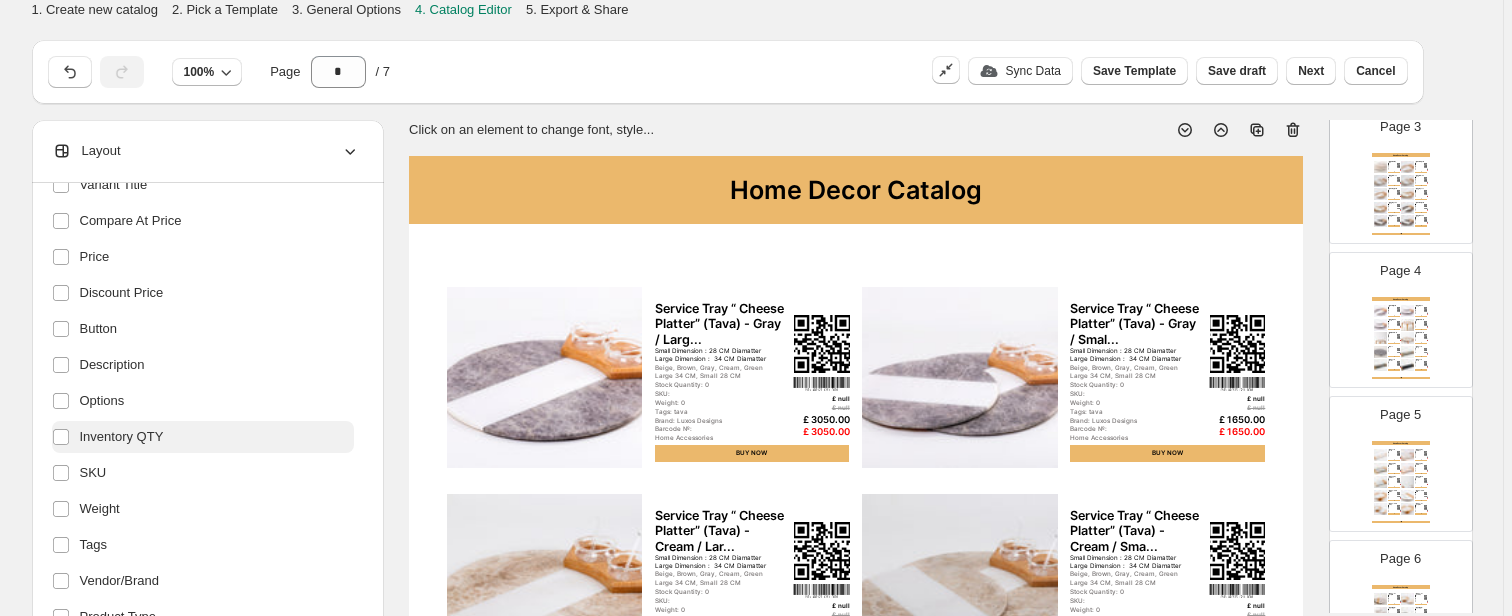 click on "Inventory QTY" at bounding box center [122, 437] 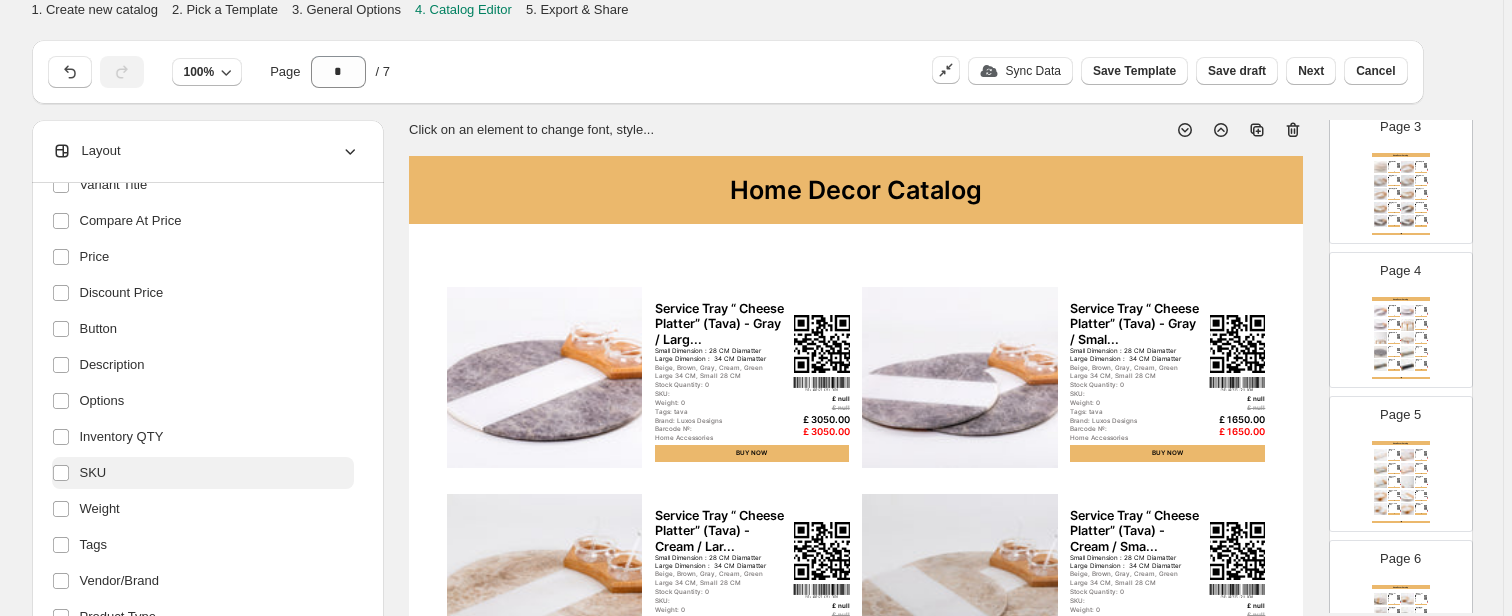 click on "SKU" at bounding box center (93, 473) 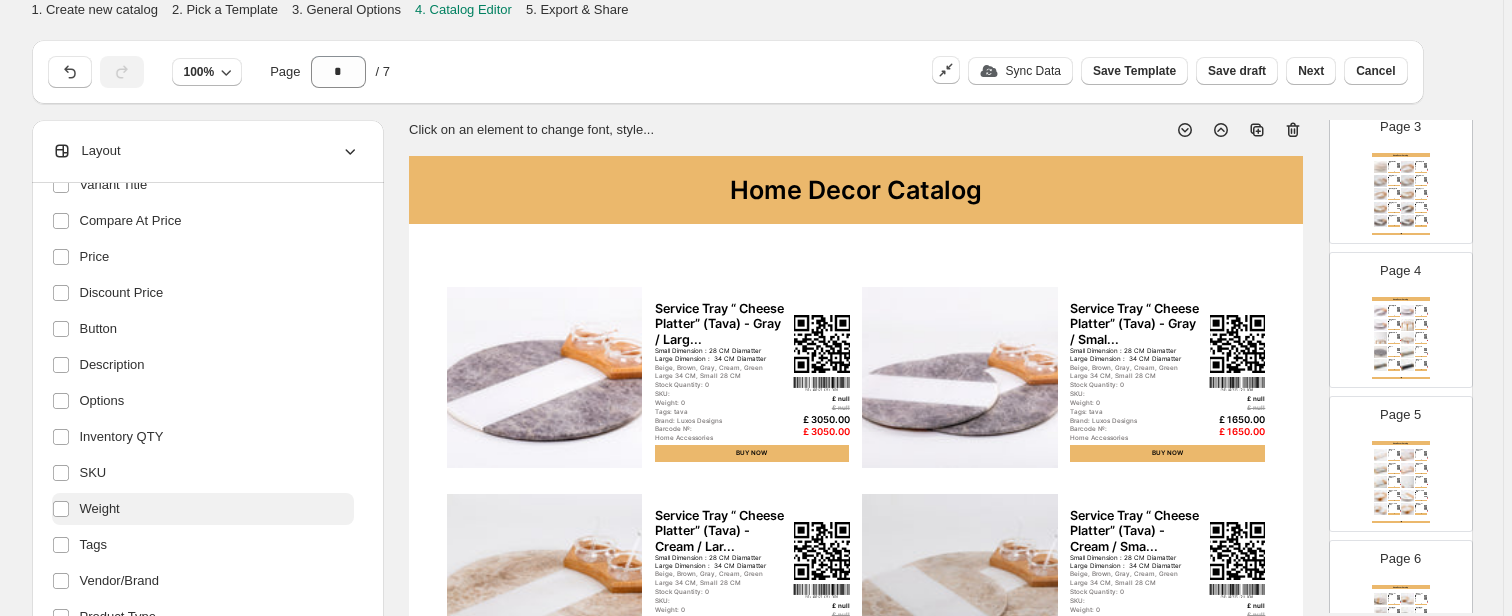 click on "Weight" at bounding box center (100, 509) 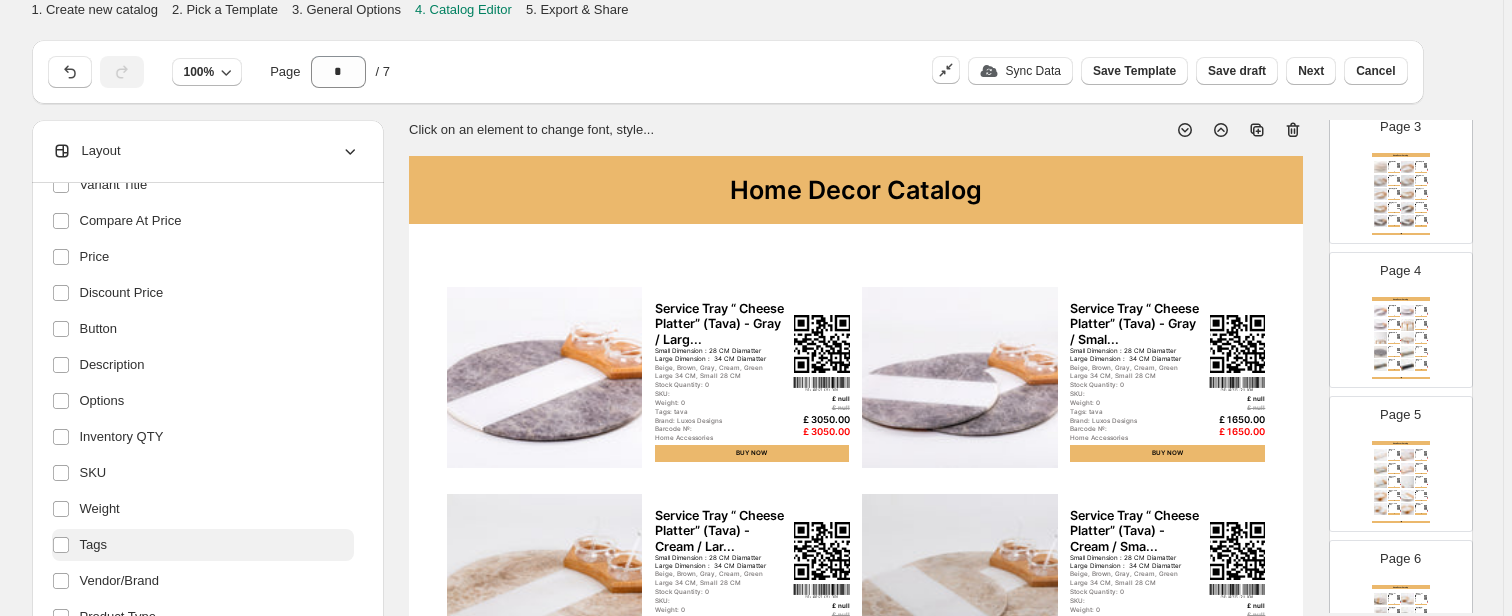 click on "Tags" at bounding box center (93, 545) 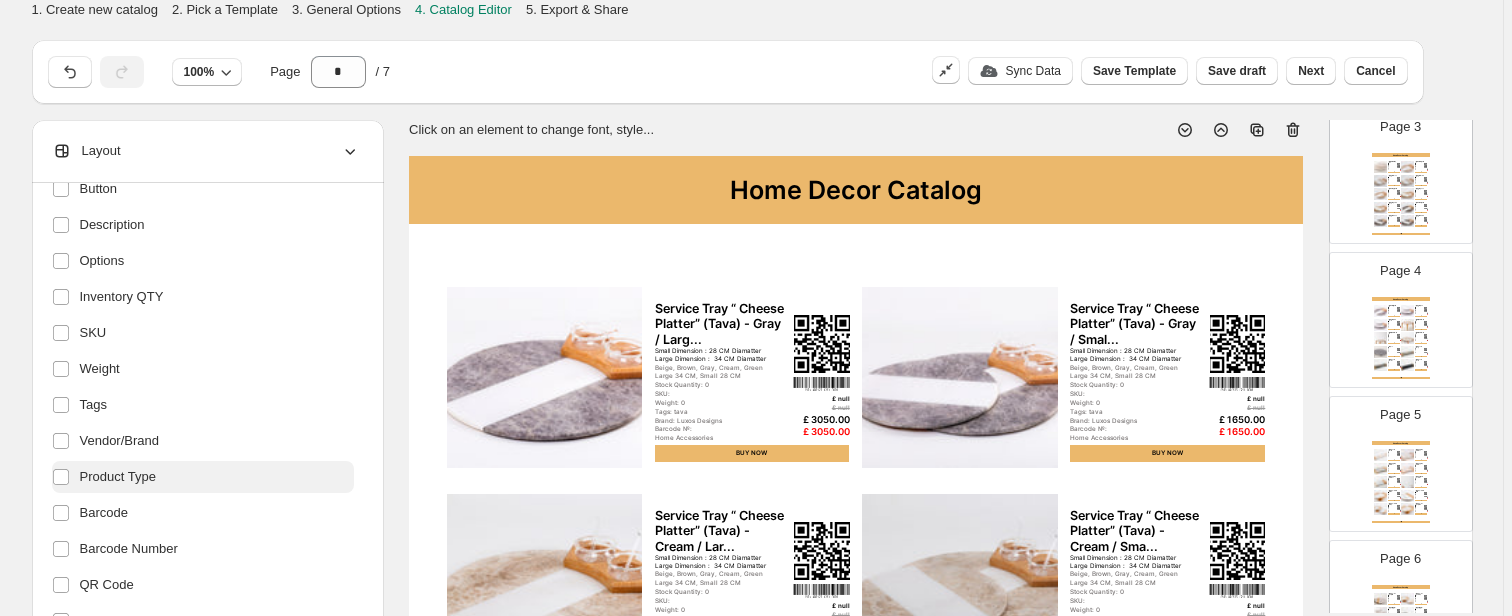 scroll, scrollTop: 400, scrollLeft: 0, axis: vertical 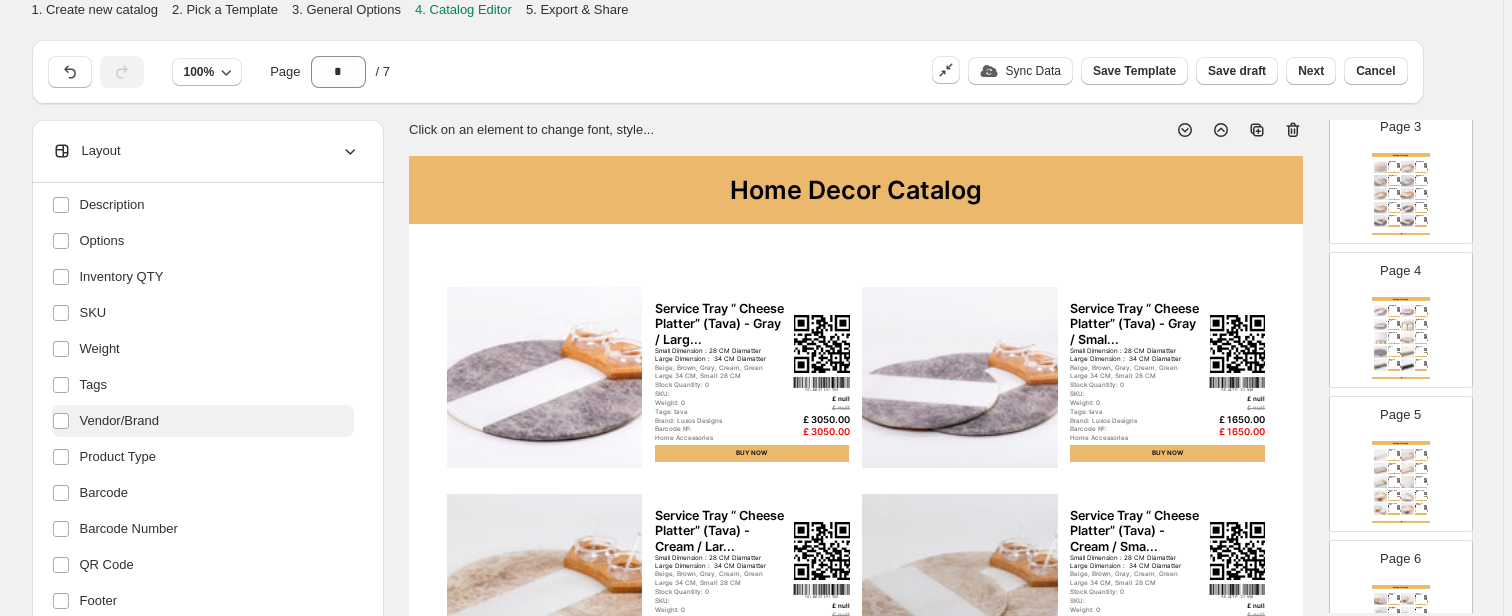click on "Vendor/Brand" at bounding box center (120, 421) 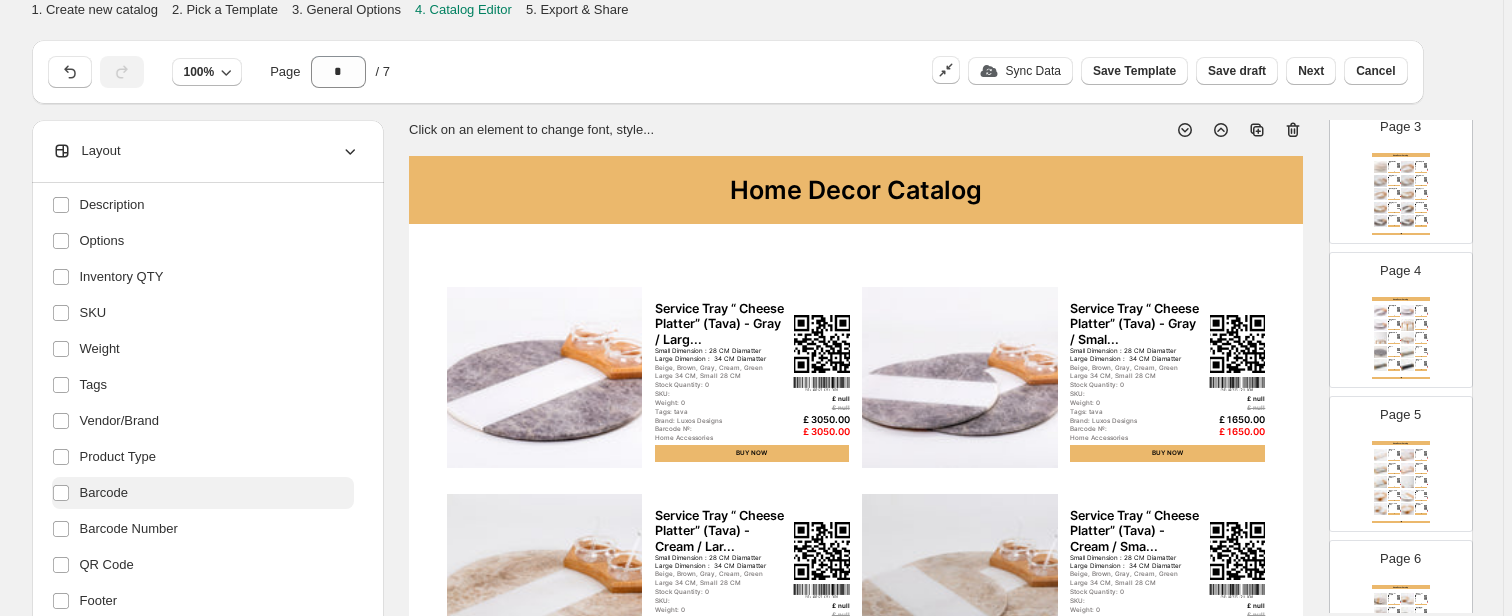 click on "Barcode" at bounding box center [203, 493] 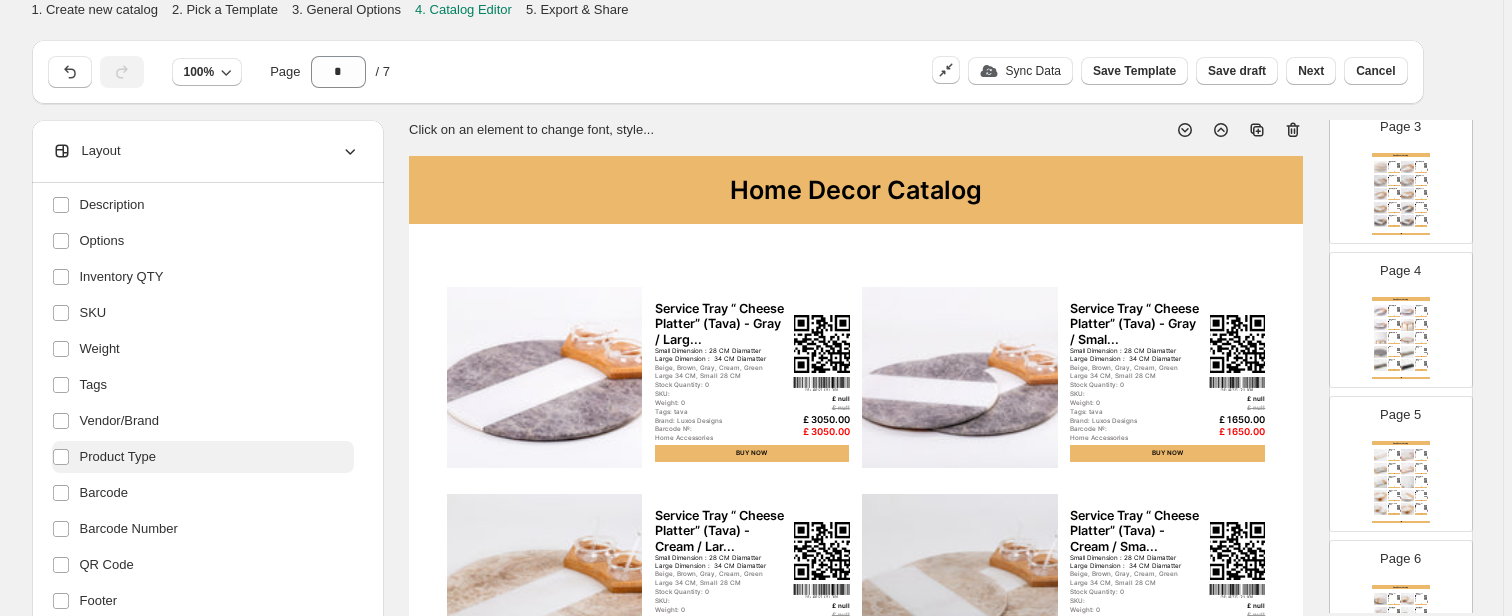 click on "Product Type" at bounding box center [203, 457] 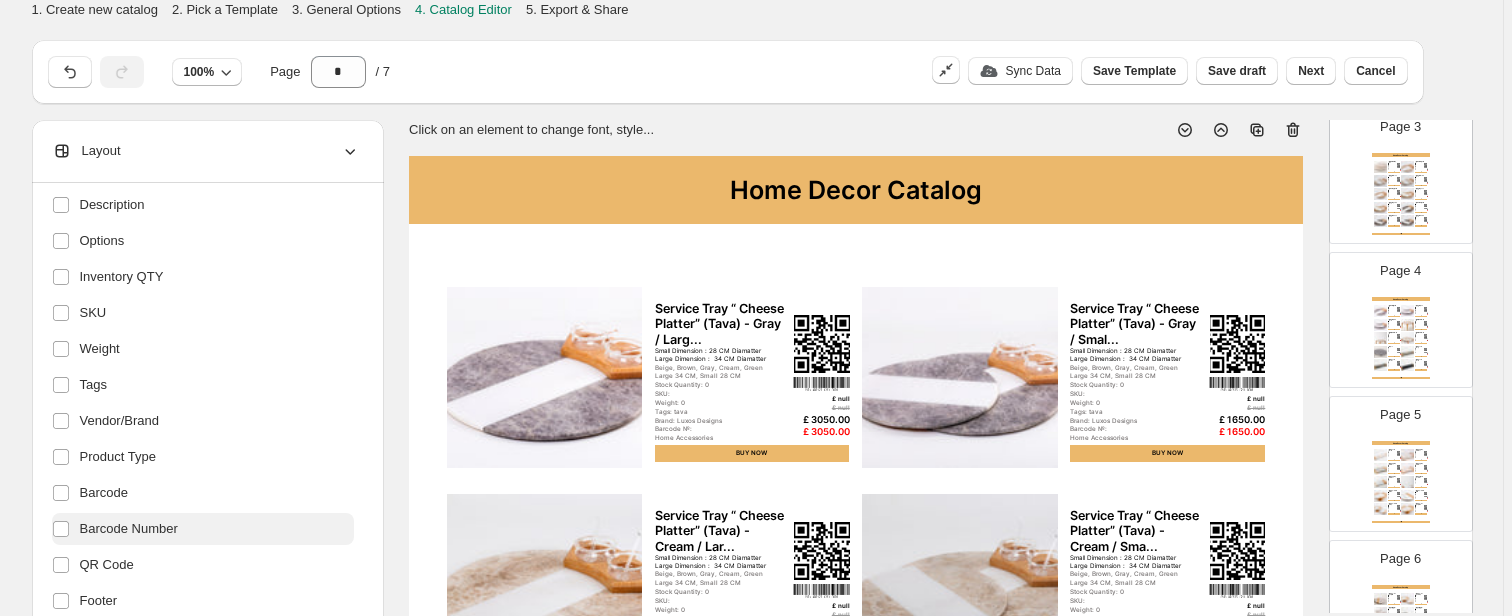click on "Barcode Number" at bounding box center (129, 529) 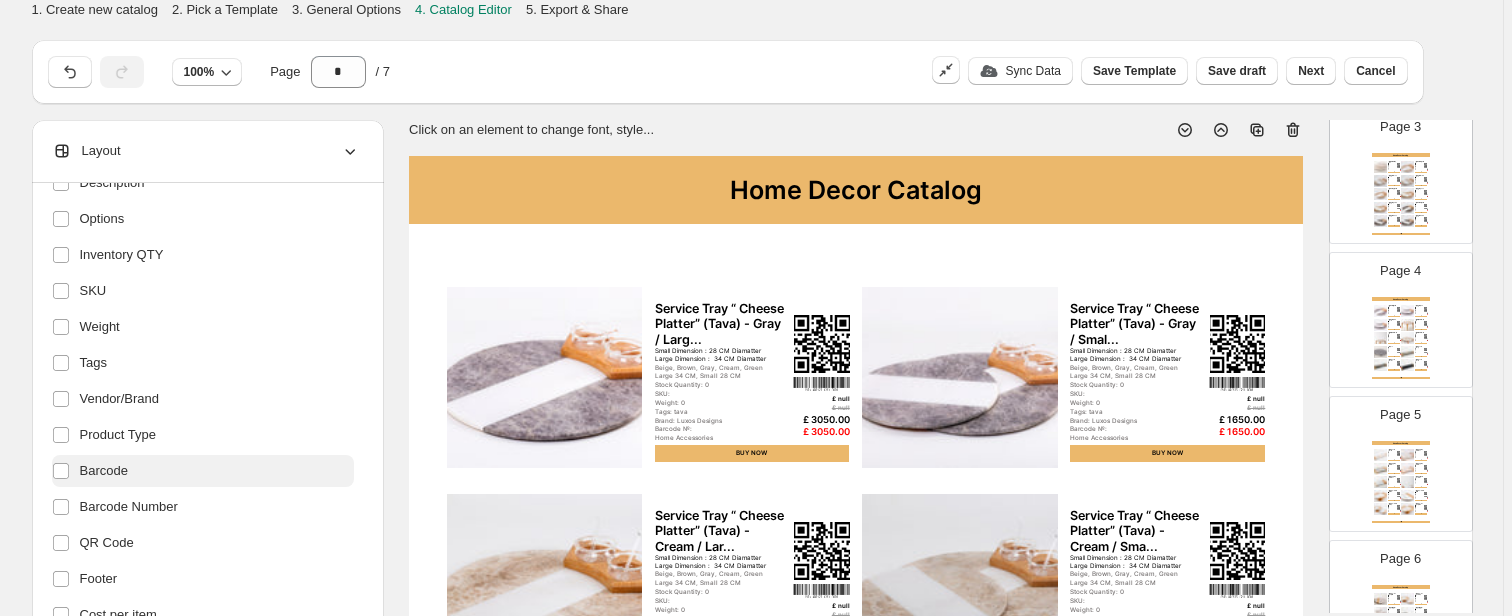 scroll, scrollTop: 432, scrollLeft: 0, axis: vertical 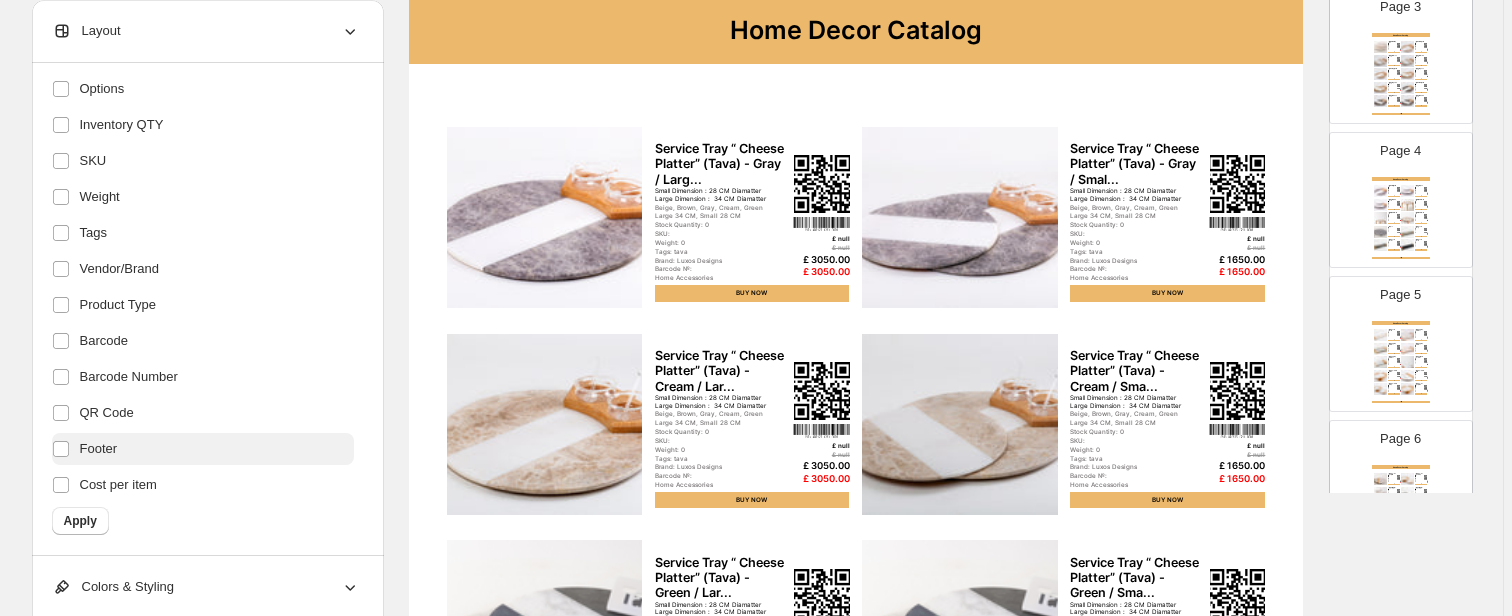 click on "Footer" at bounding box center (203, 449) 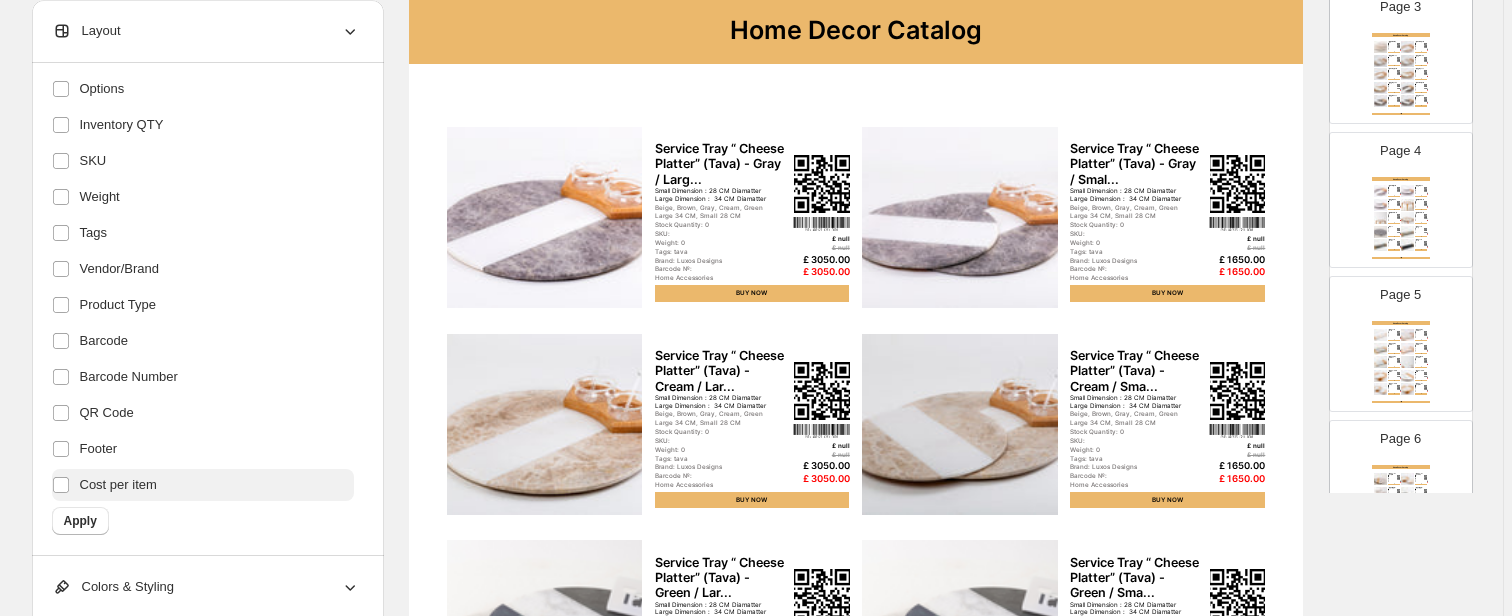 click on "Cost per item" at bounding box center [118, 485] 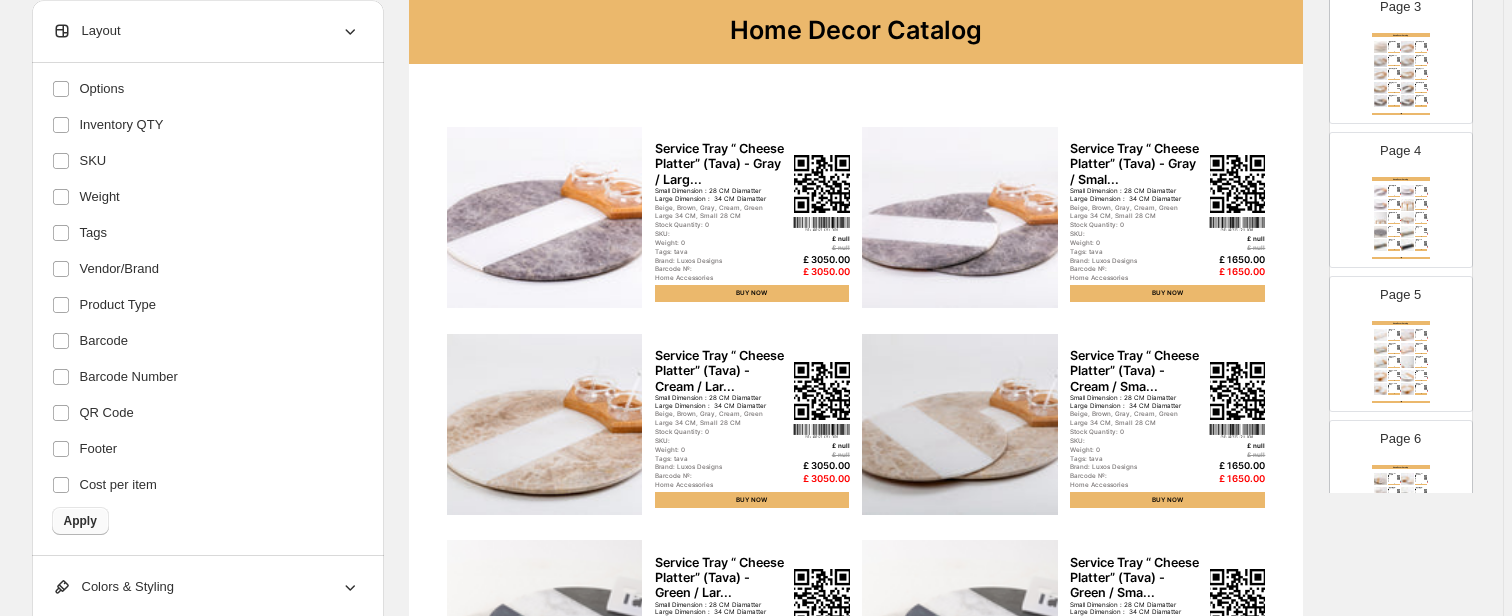 click on "Apply" at bounding box center (80, 521) 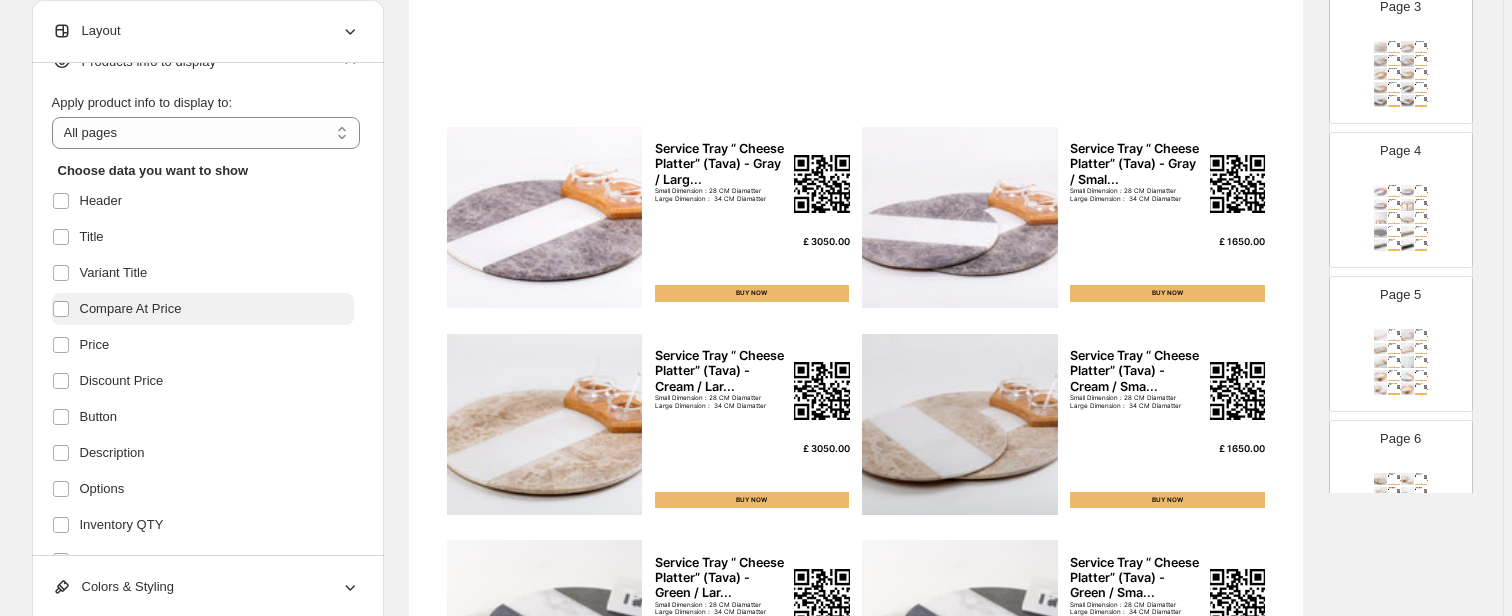 scroll, scrollTop: 0, scrollLeft: 0, axis: both 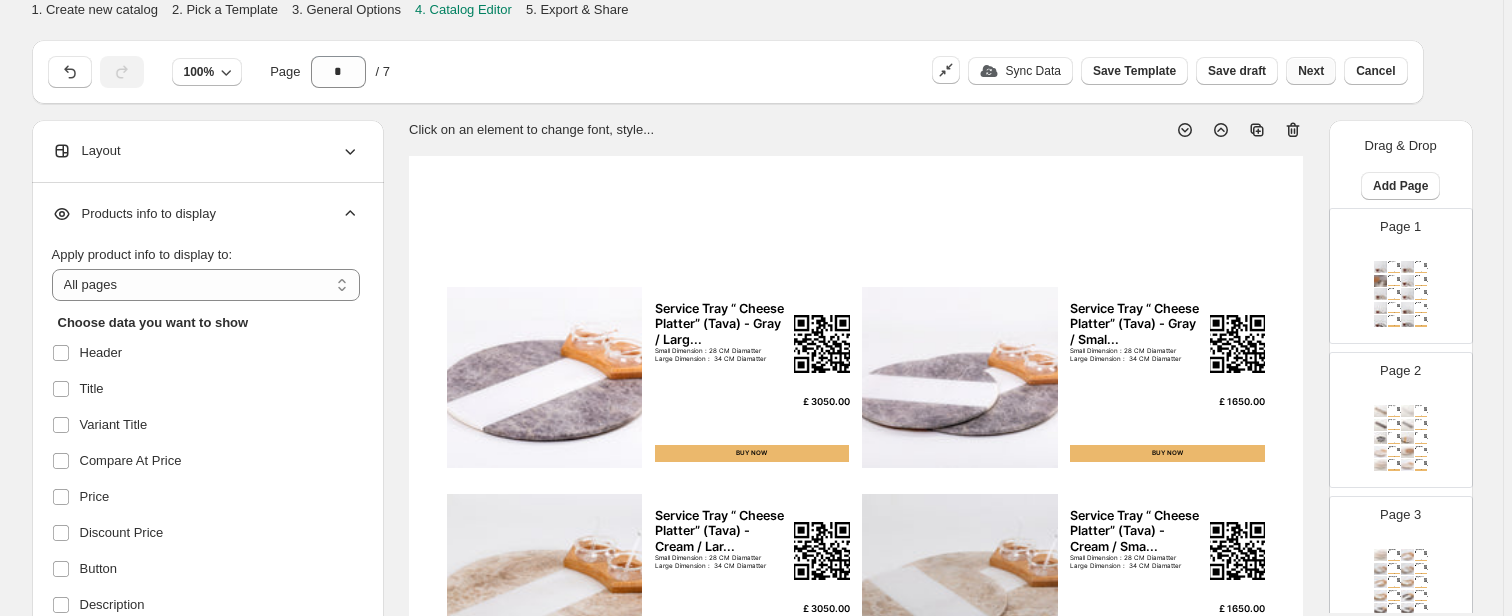 click on "Next" at bounding box center [1311, 71] 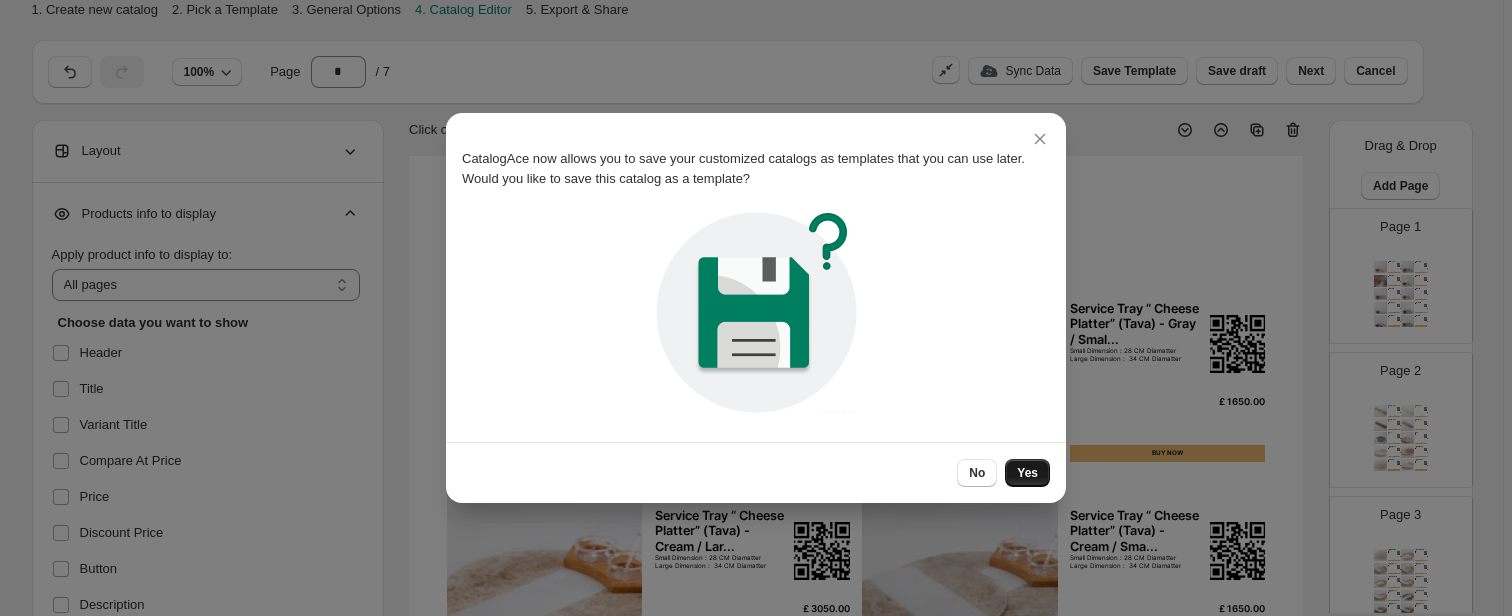 click on "Yes" at bounding box center (1027, 473) 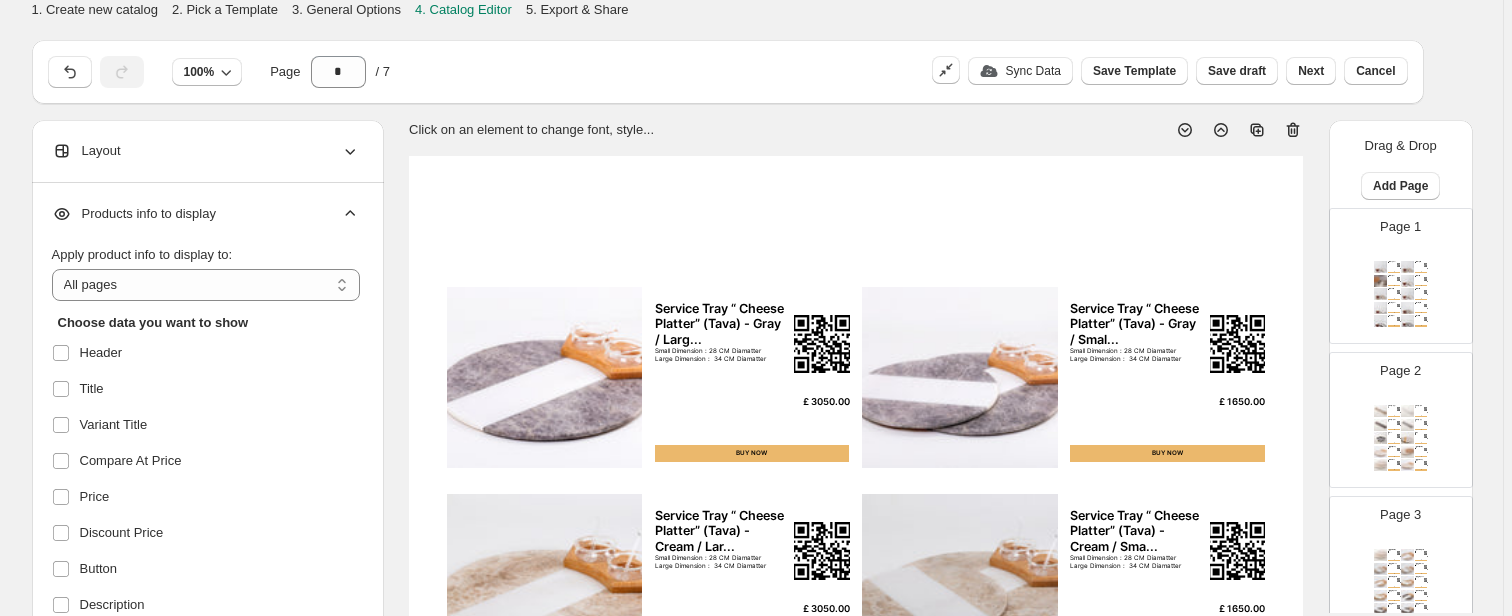 scroll, scrollTop: 0, scrollLeft: 0, axis: both 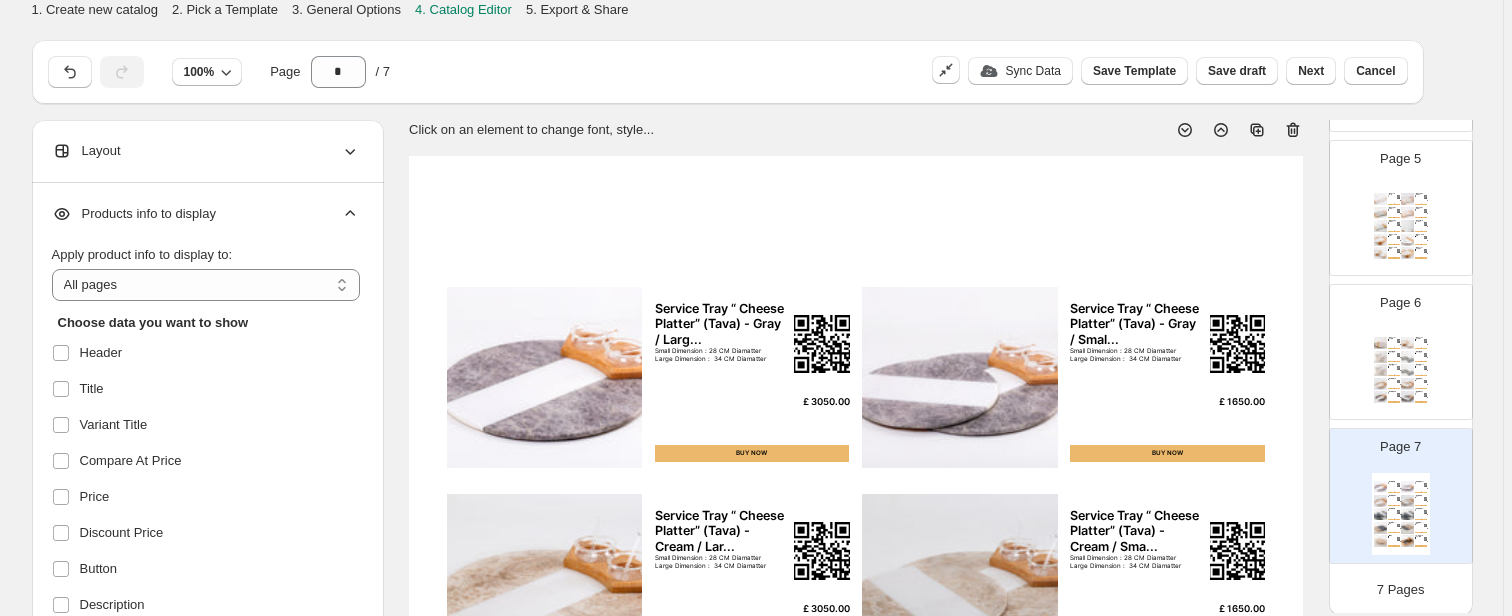 click on "Service Tray with Cup Holder - Beige / Tray Without ... SERVING TRAY MADE OF THE FINEST EUROPEAN MARBLE AND WOOD FOR
MULTIPLE PURPOSES, TREATED WITH EPOXY AGAINST NATURAL FACTORS
Ma... £ 3200.00 BUY NOW Service Tray with Cup Holder - Beige / Set With Cup ... SERVING TRAY MADE OF THE FINEST EUROPEAN MARBLE AND WOOD FOR
MULTIPLE PURPOSES, TREATED WITH EPOXY AGAINST NATURAL FACTORS
Ma... £ 8555.00 BUY NOW Service Tray with Stainless Handle - Large 40X27 CM ... SERVING TRAY MADE OF THE FINEST EUROPEAN MARBLE AND WOOD FOR
MULTIPLE PURPOSES, TREATED WITH EPOXY AGAINST NATURAL FACTORS
La... £ 3155.00 BUY NOW Service Tray with Stainless Handle - Large 40X27 CM ... SERVING TRAY MADE OF THE FINEST EUROPEAN MARBLE AND WOOD FOR
MULTIPLE PURPOSES, TREATED WITH EPOXY AGAINST NATURAL FACTORS
La... £ 3155.00 BUY NOW Service Tray with Stainless Handle - Small  33X21 CM... SERVING TRAY MADE OF THE FINEST EUROPEAN MARBLE AND WOOD FOR
MULTIPLE PURPOSES, TREATED WITH EPOXY AGAINST NATURAL FACTORS
La... £ 2250.00 BUY NOW" at bounding box center (1401, 370) 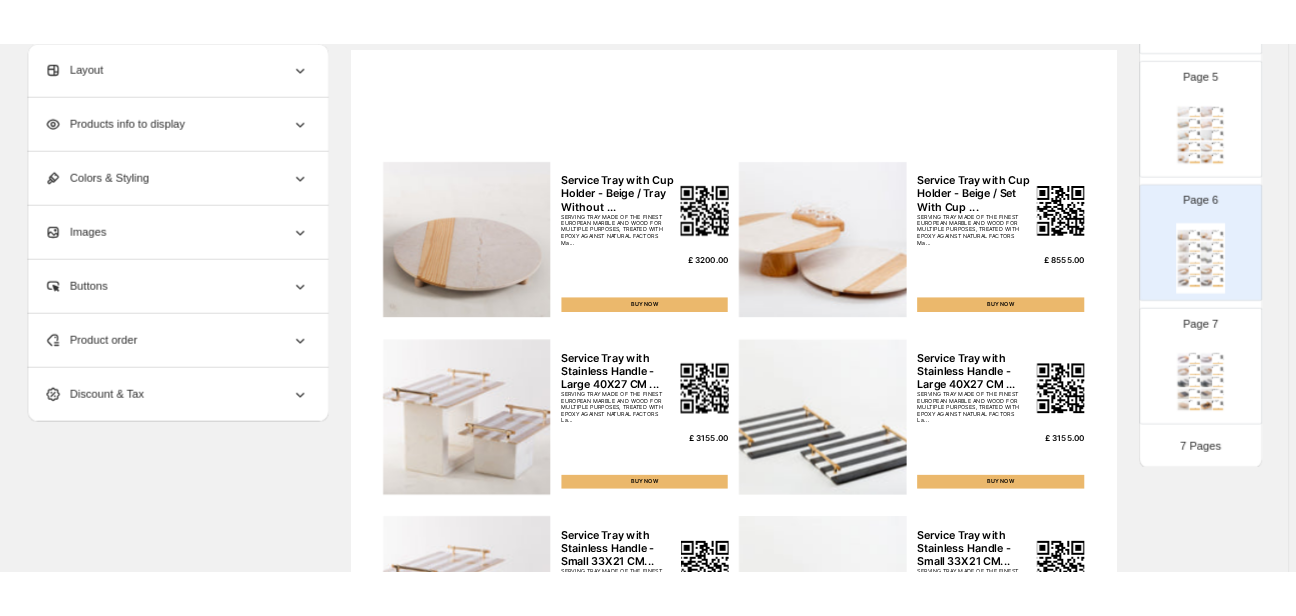 scroll, scrollTop: 0, scrollLeft: 0, axis: both 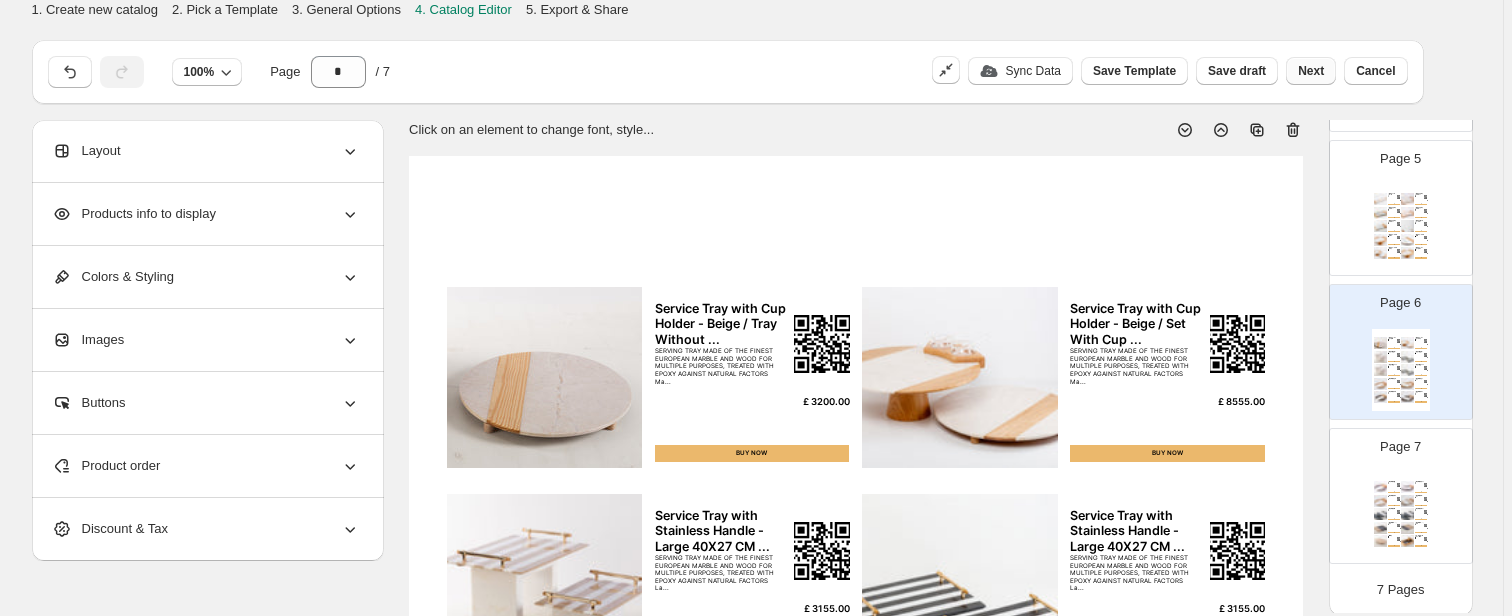click on "Next" at bounding box center [1311, 71] 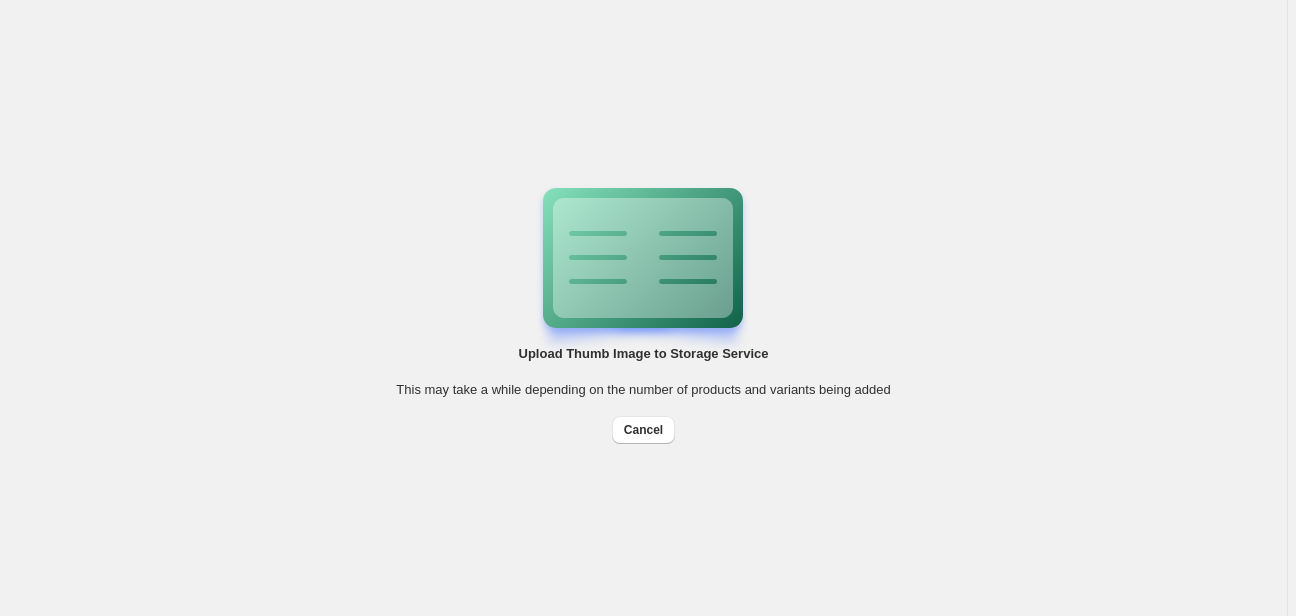 select on "**" 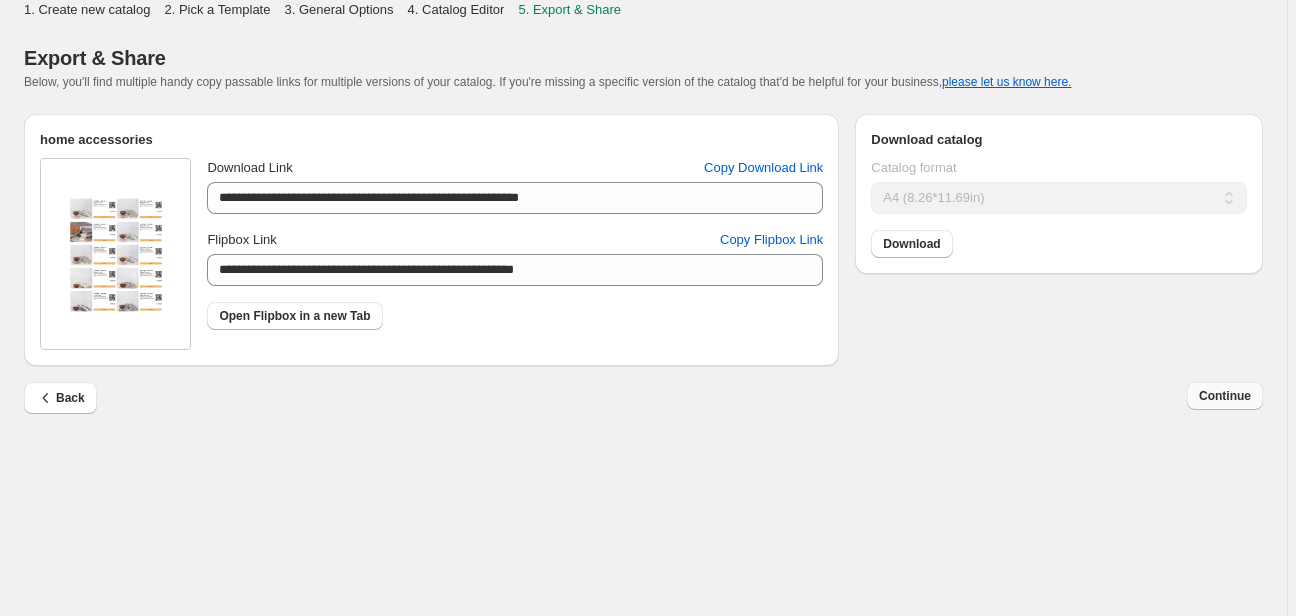 click on "Continue" at bounding box center (1225, 396) 